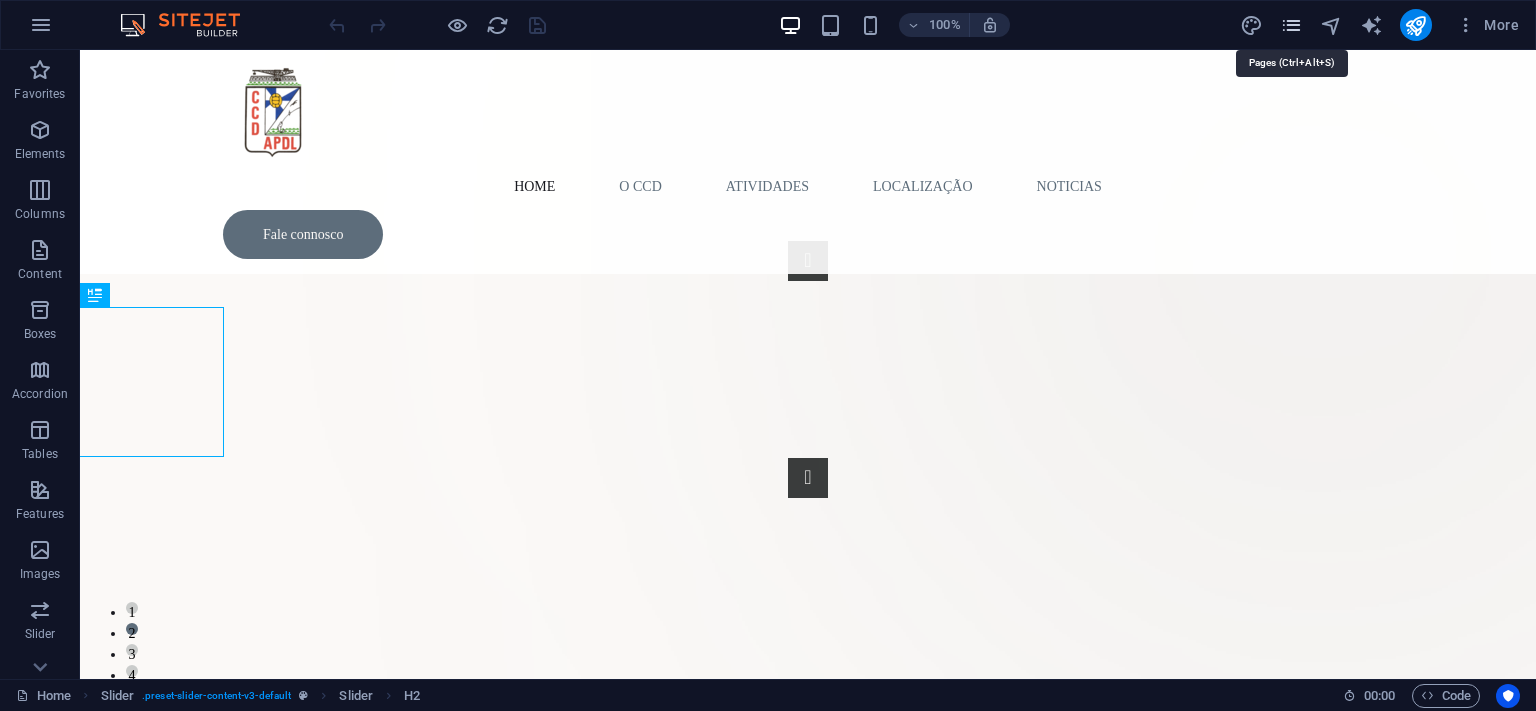 scroll, scrollTop: 0, scrollLeft: 0, axis: both 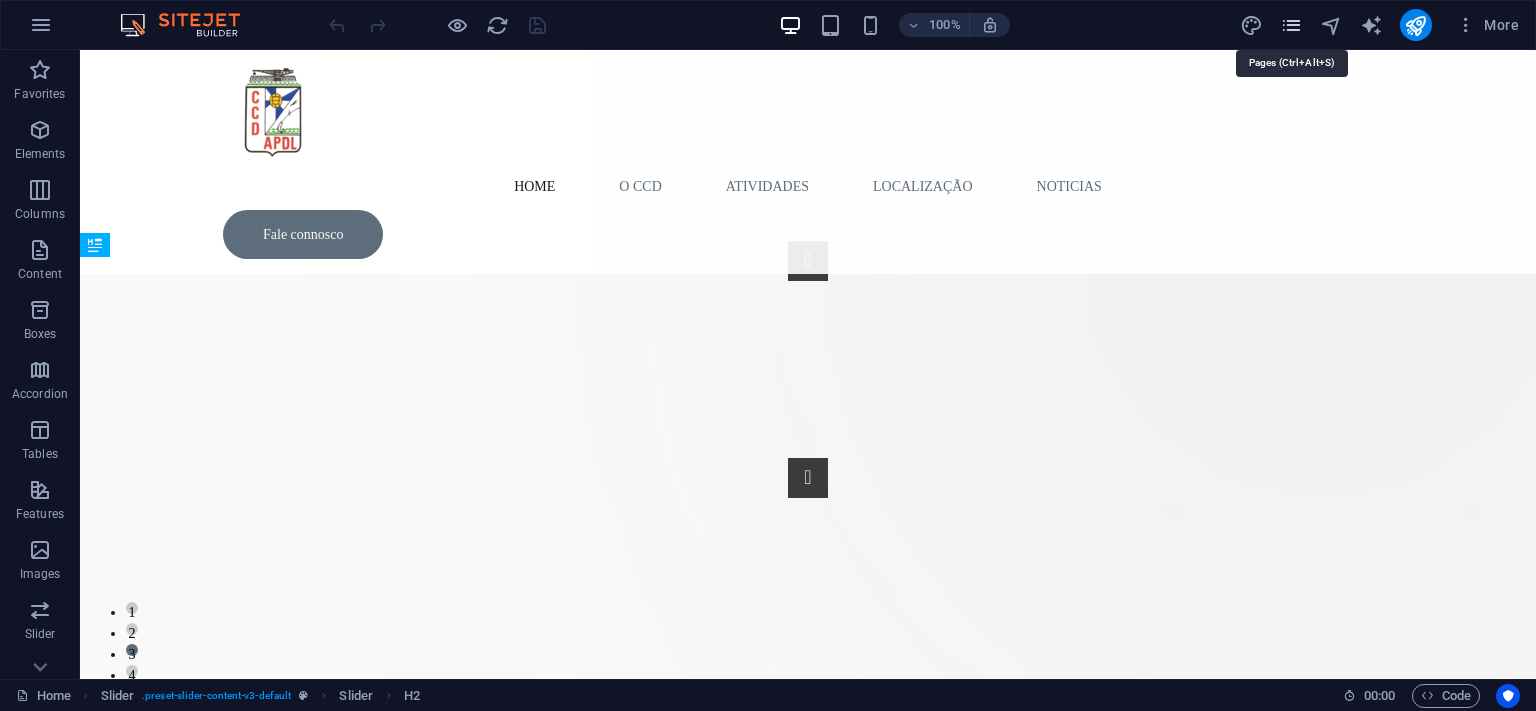 click at bounding box center [1291, 25] 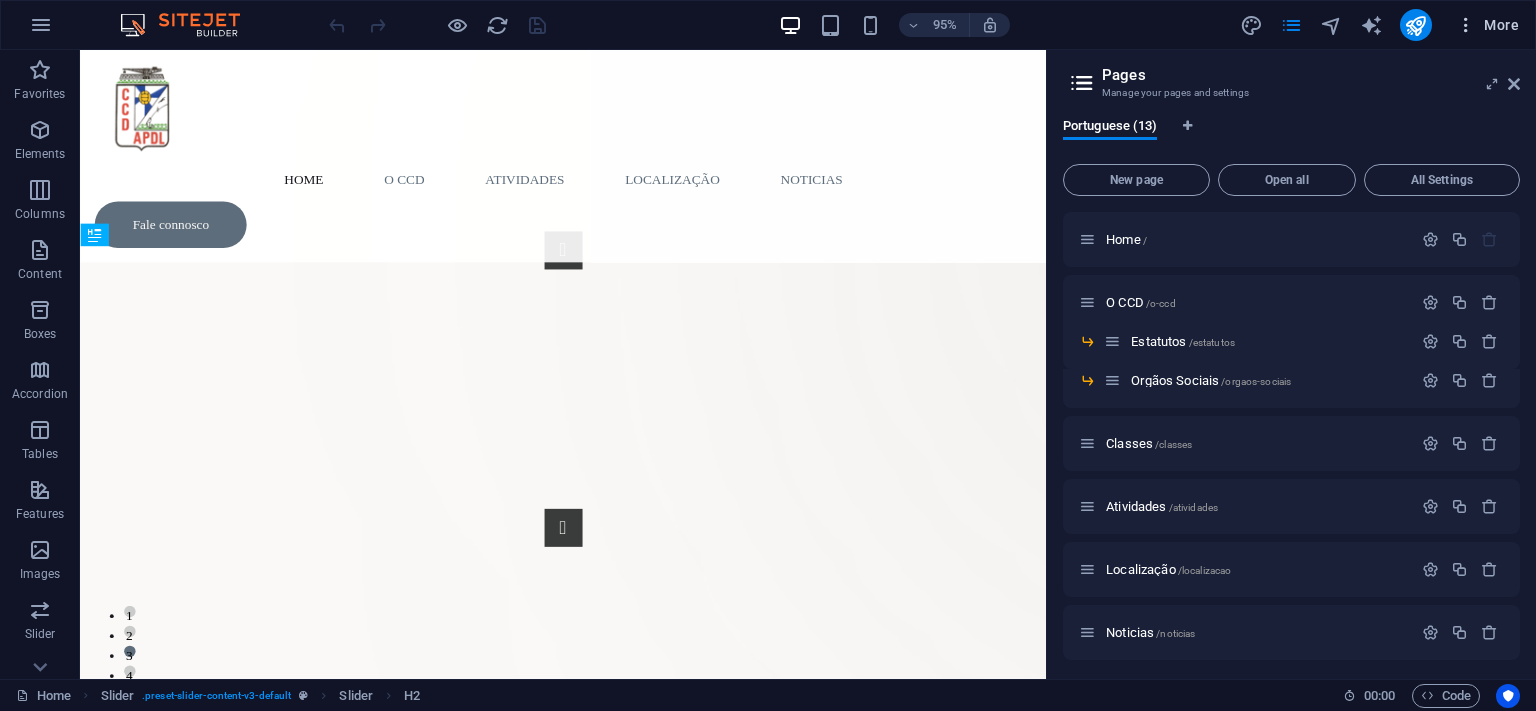 click at bounding box center (1466, 25) 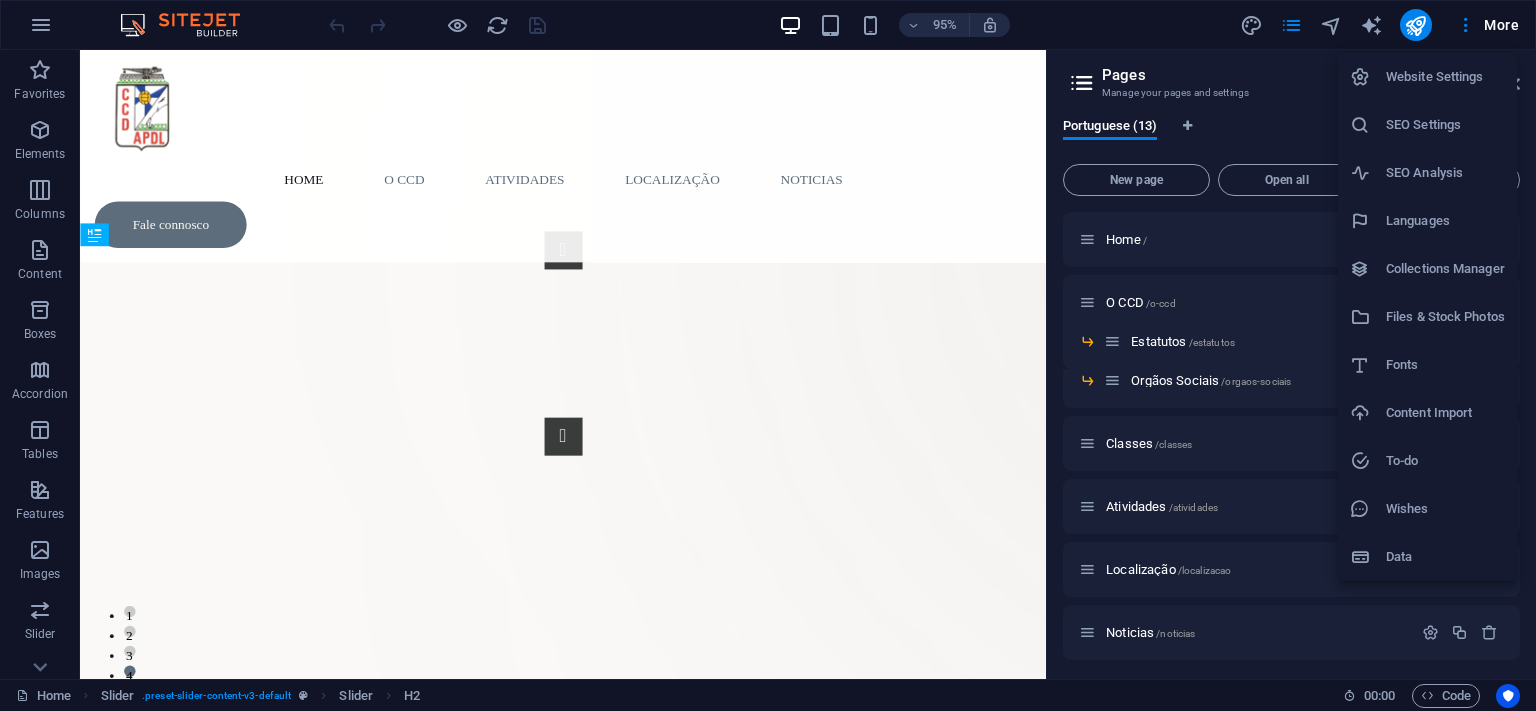 click on "Collections Manager" at bounding box center [1445, 269] 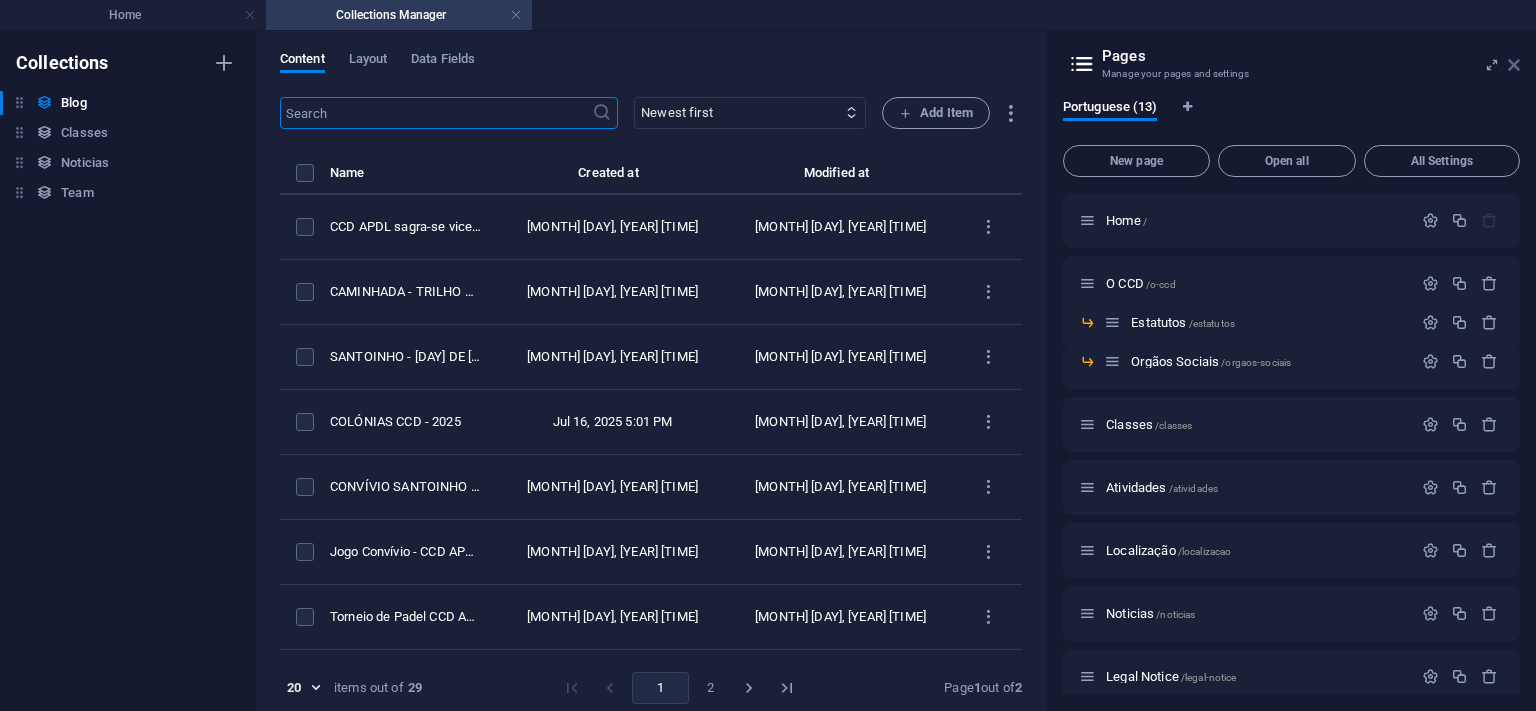 click at bounding box center [1514, 65] 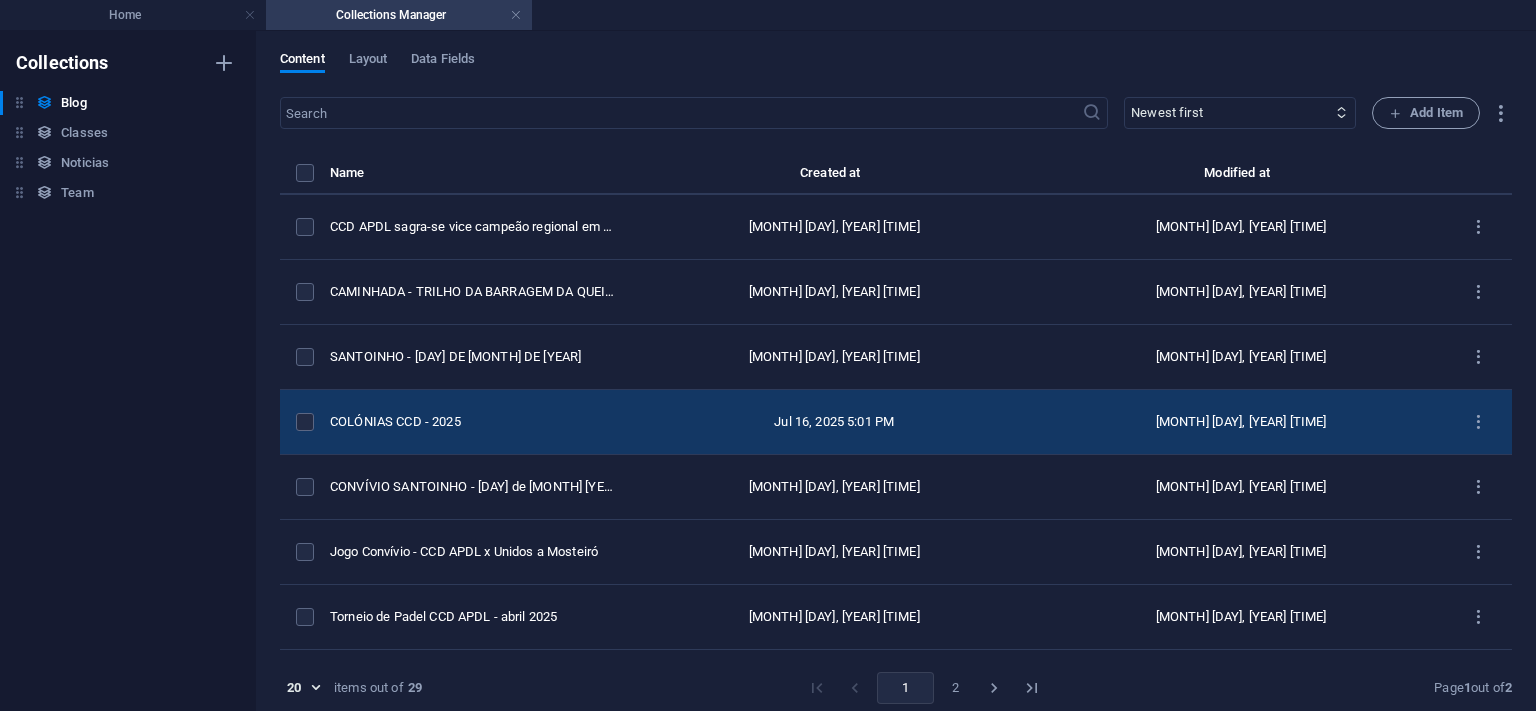 click on "Jul 16, 2025 5:01 PM" at bounding box center (834, 422) 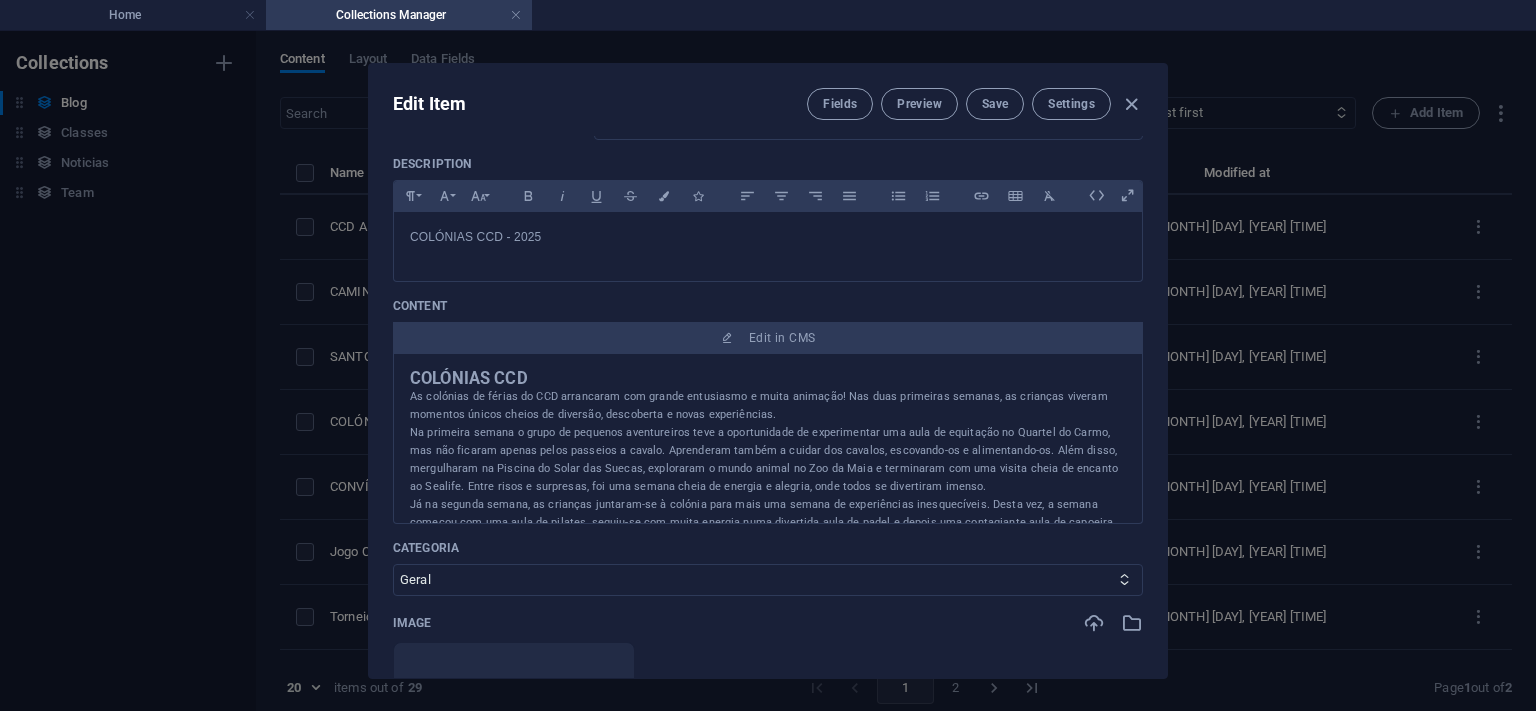 scroll, scrollTop: 182, scrollLeft: 0, axis: vertical 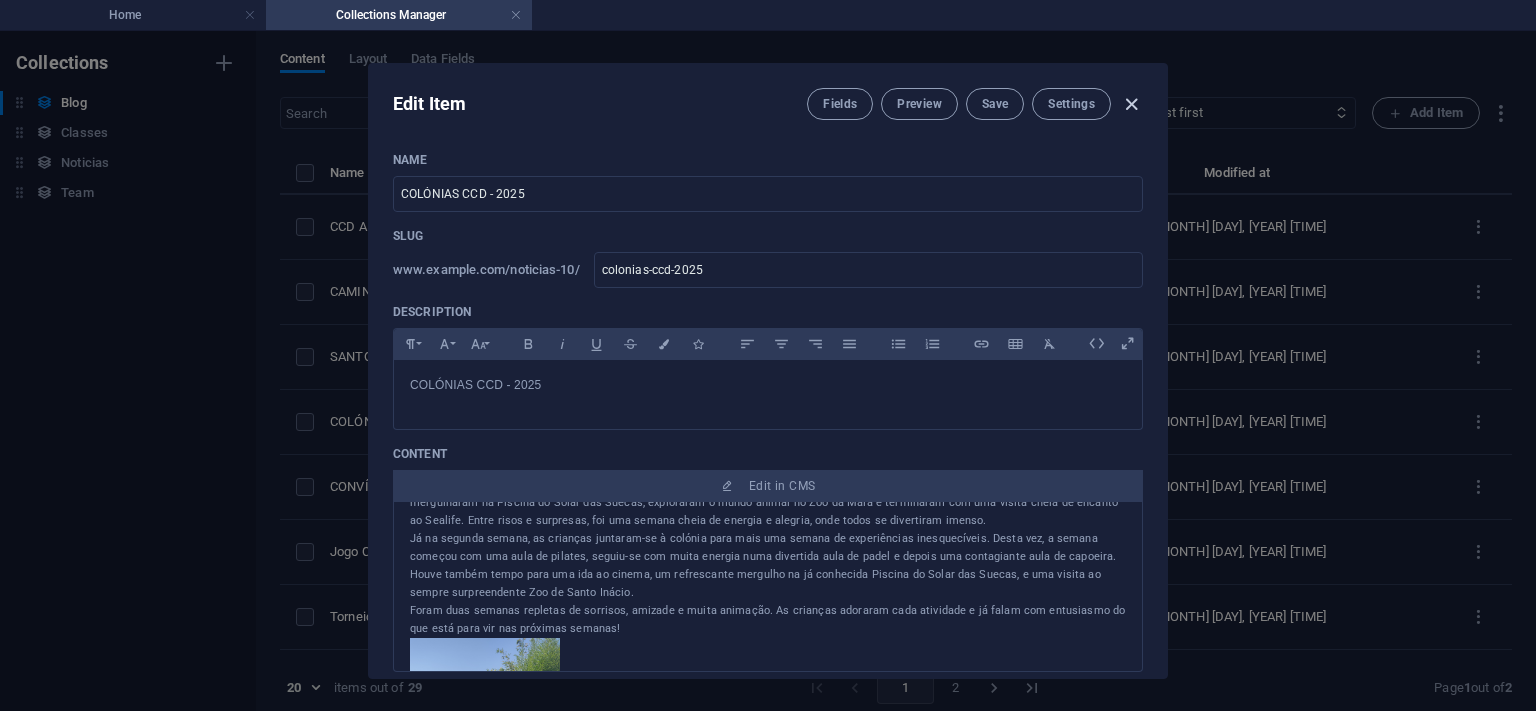 click at bounding box center [1131, 104] 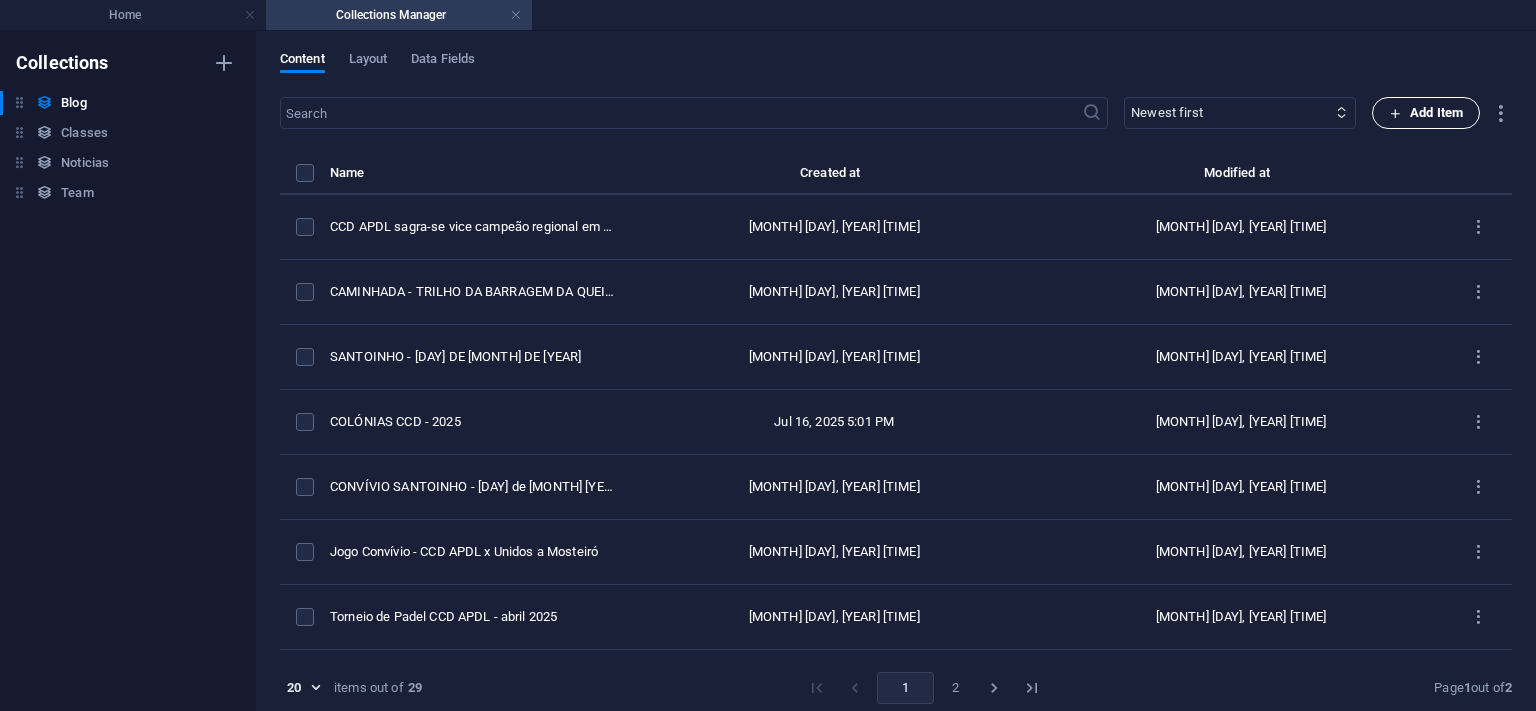 scroll, scrollTop: 0, scrollLeft: 0, axis: both 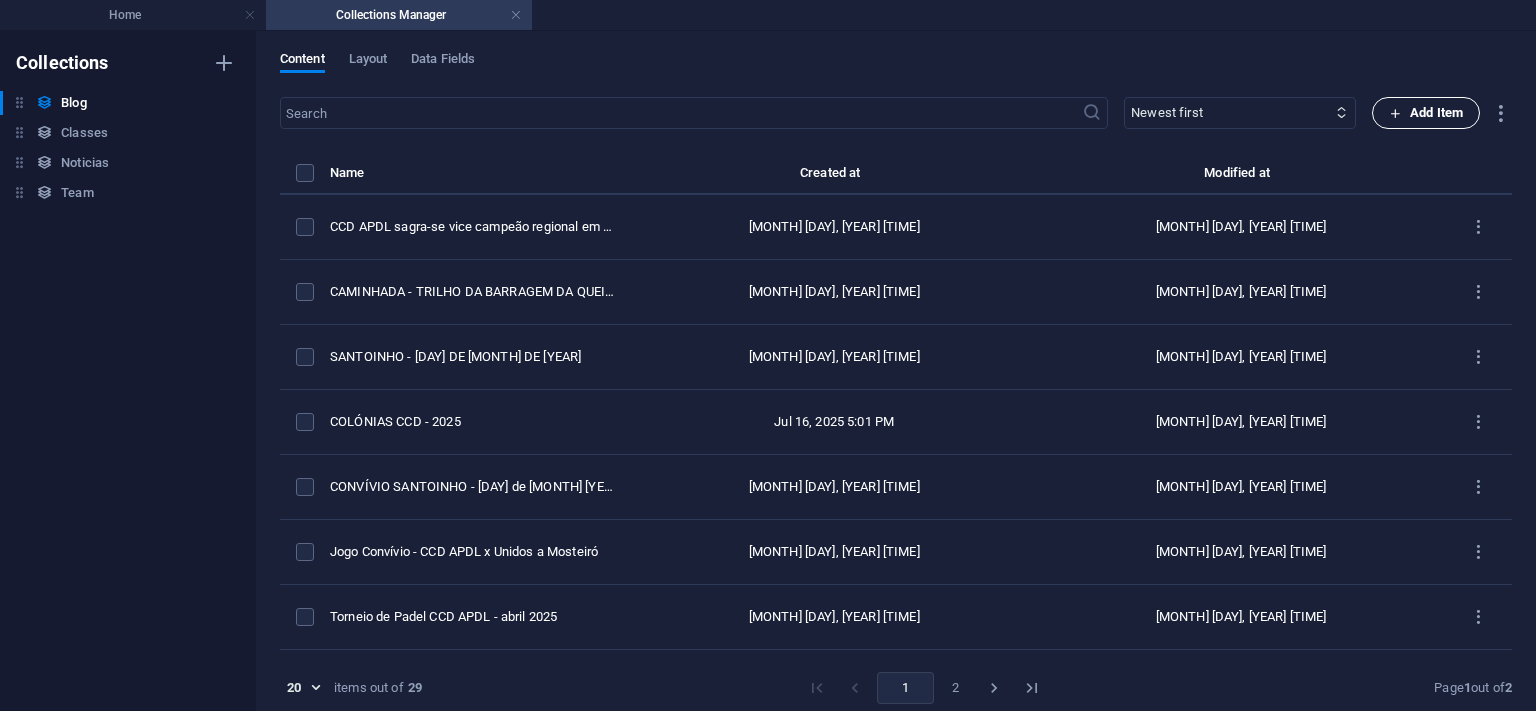 click on "Add Item" at bounding box center [1426, 113] 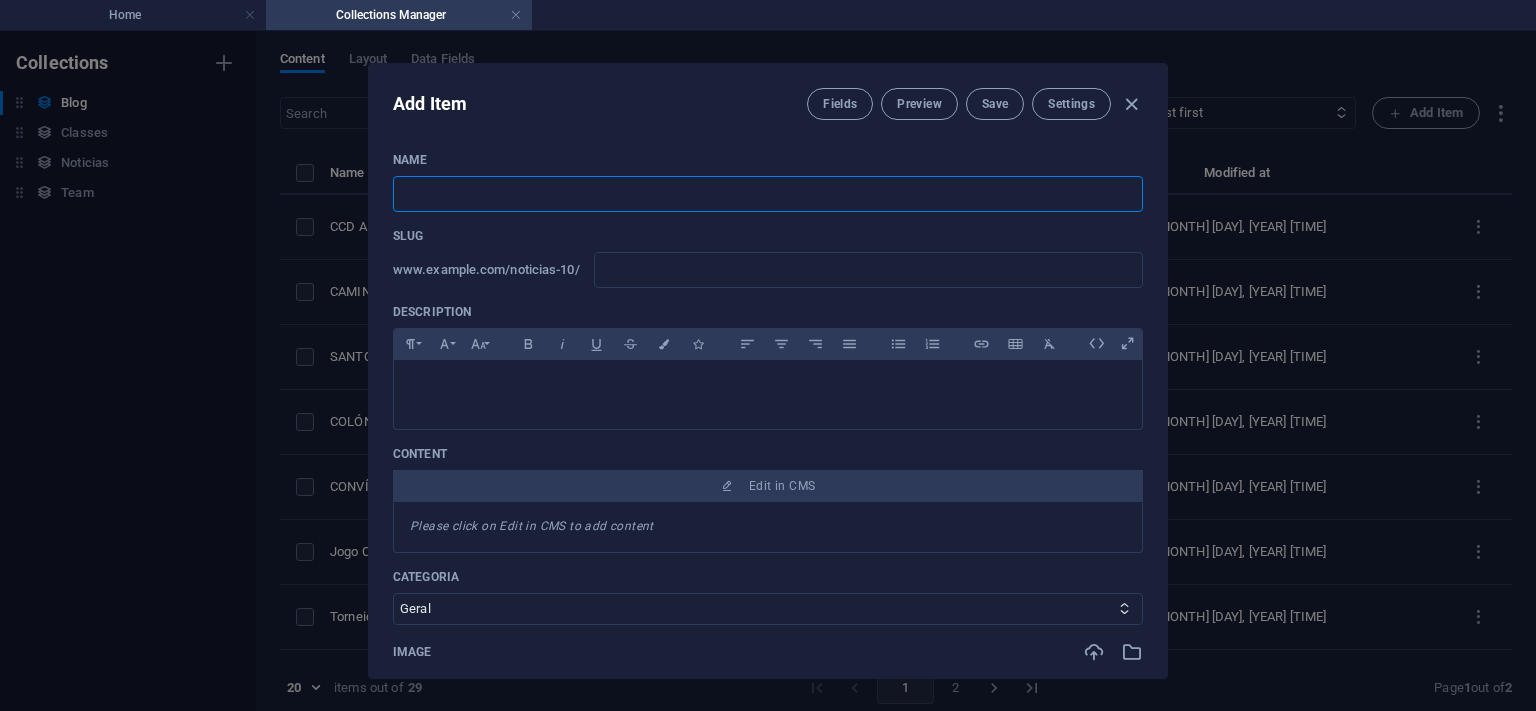 click at bounding box center [768, 194] 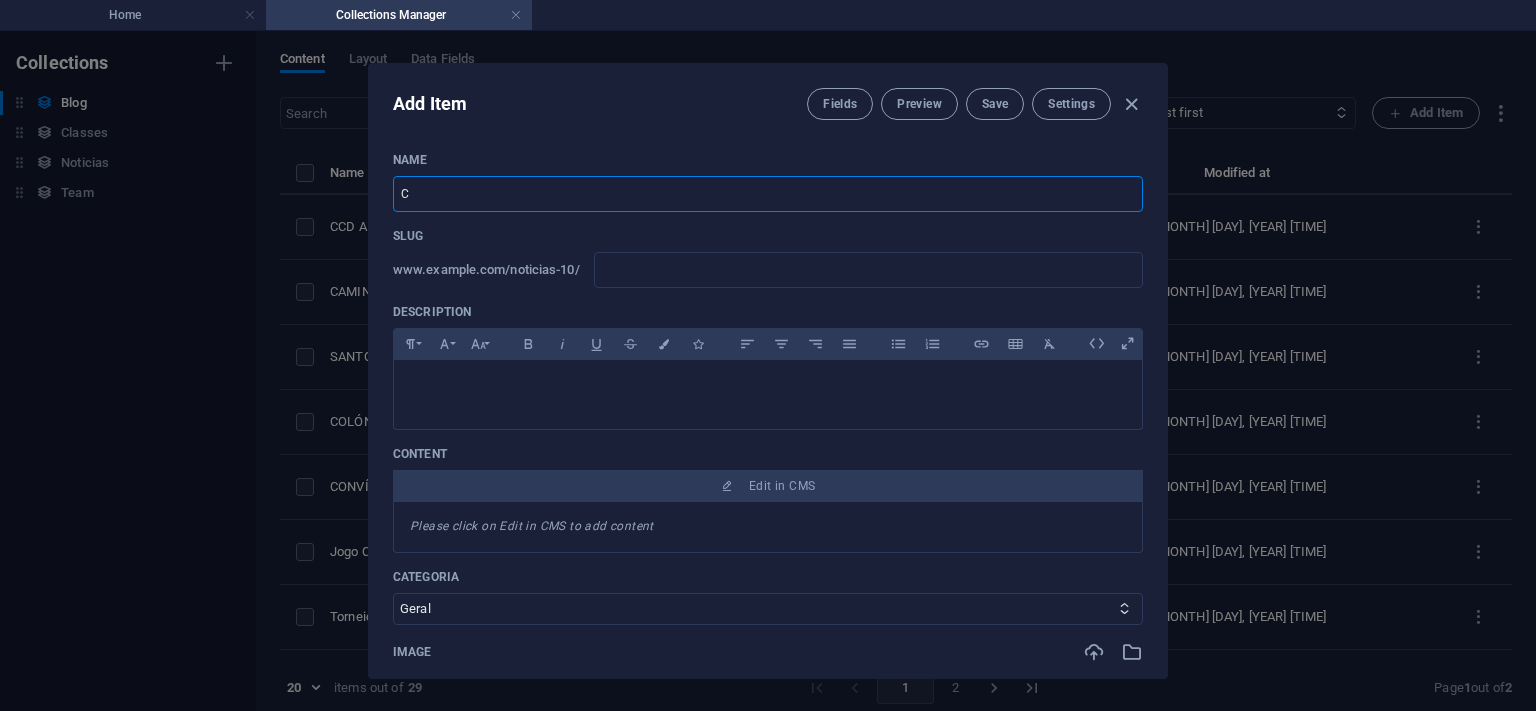 type on "CO" 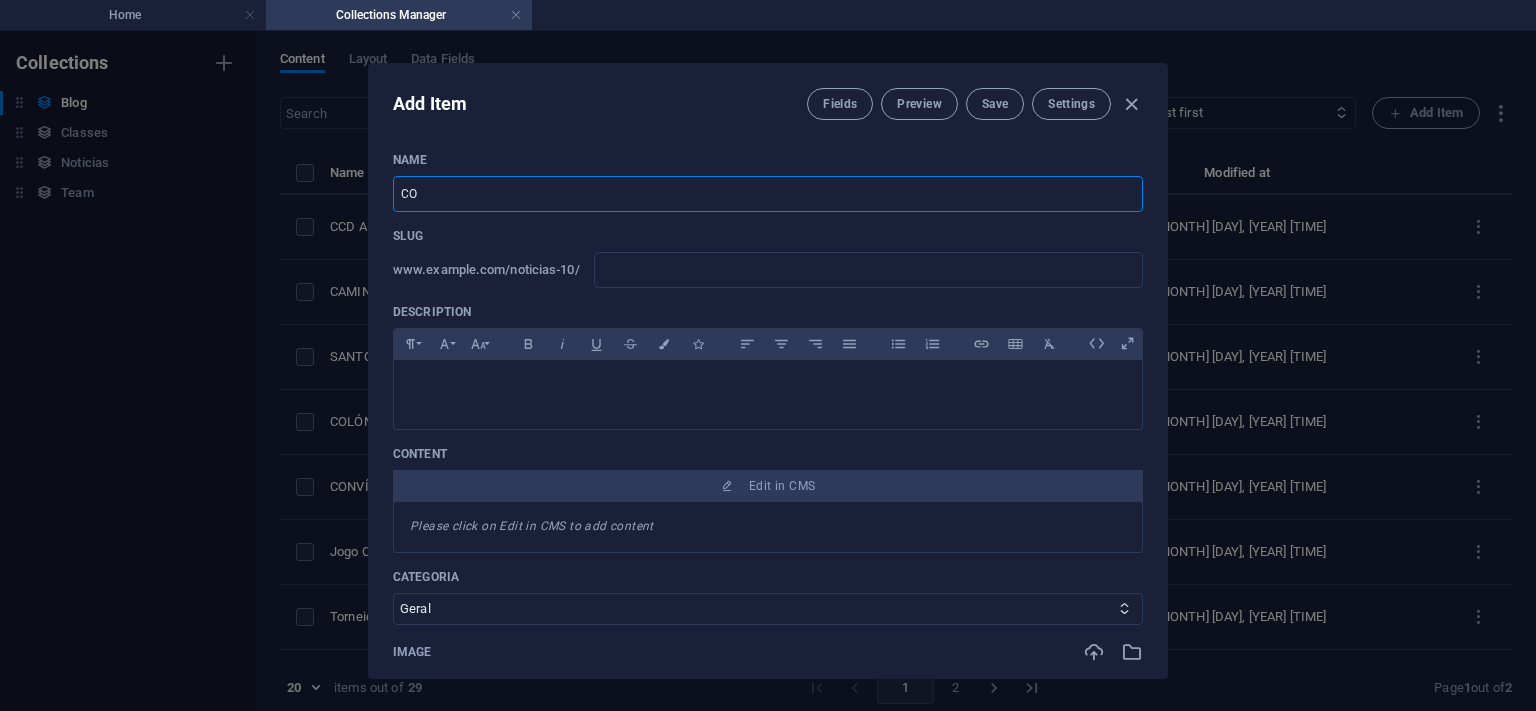 type on "co" 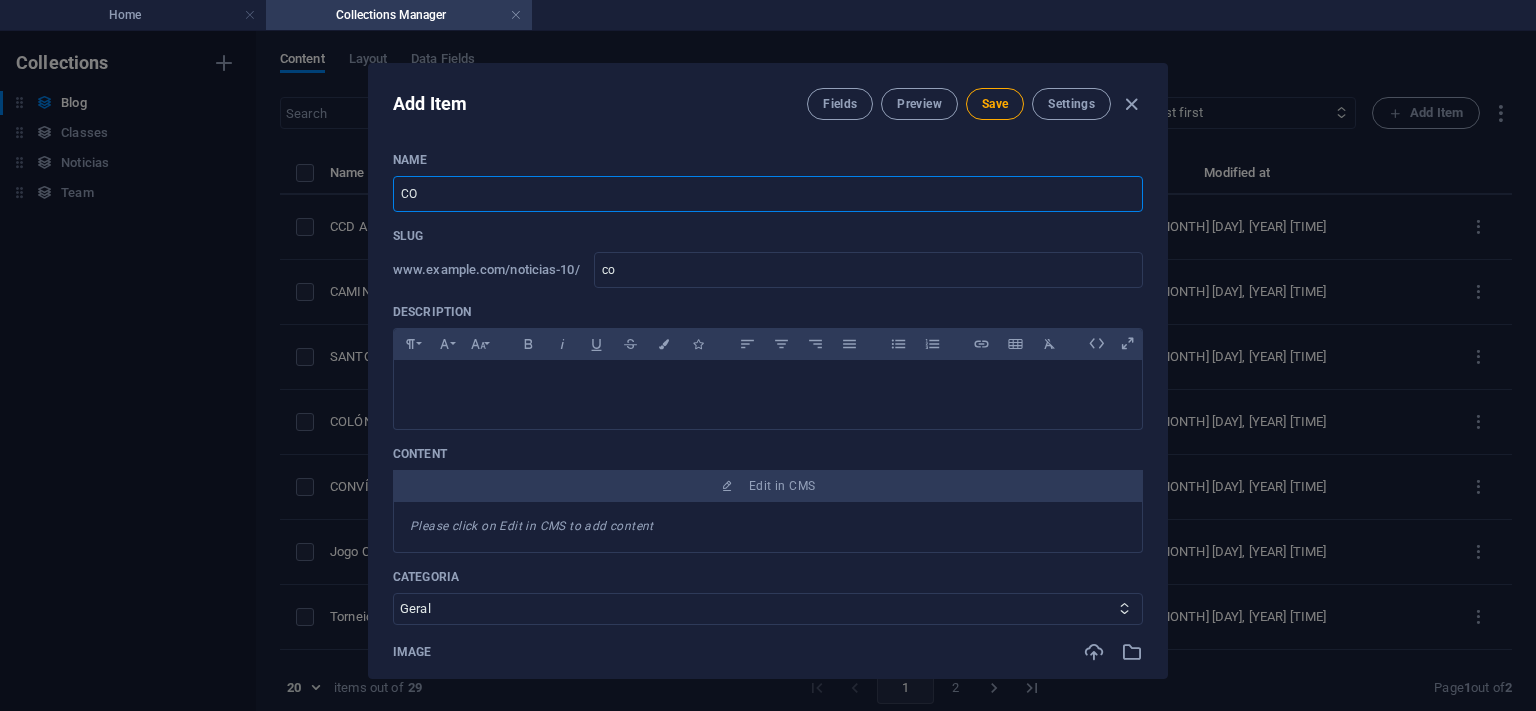 type on "COL" 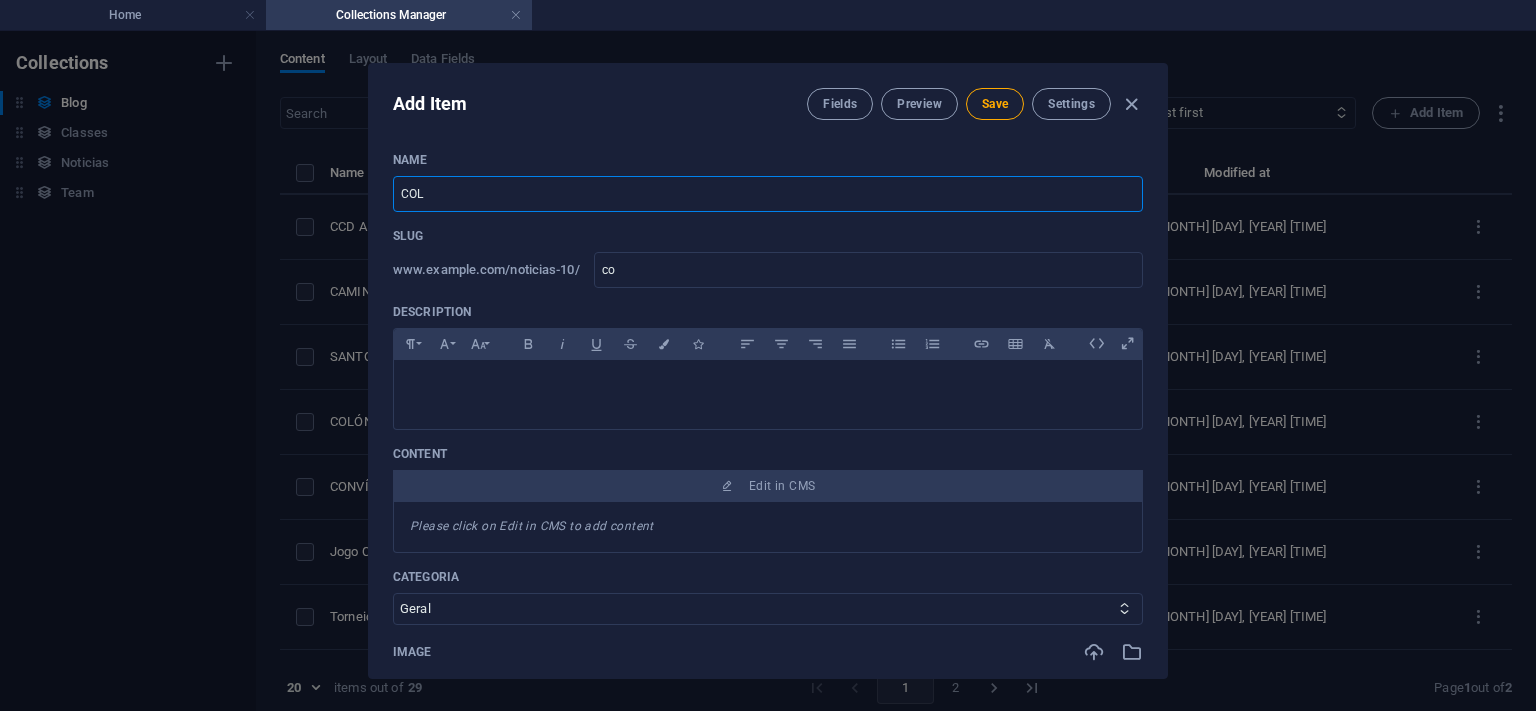 type on "col" 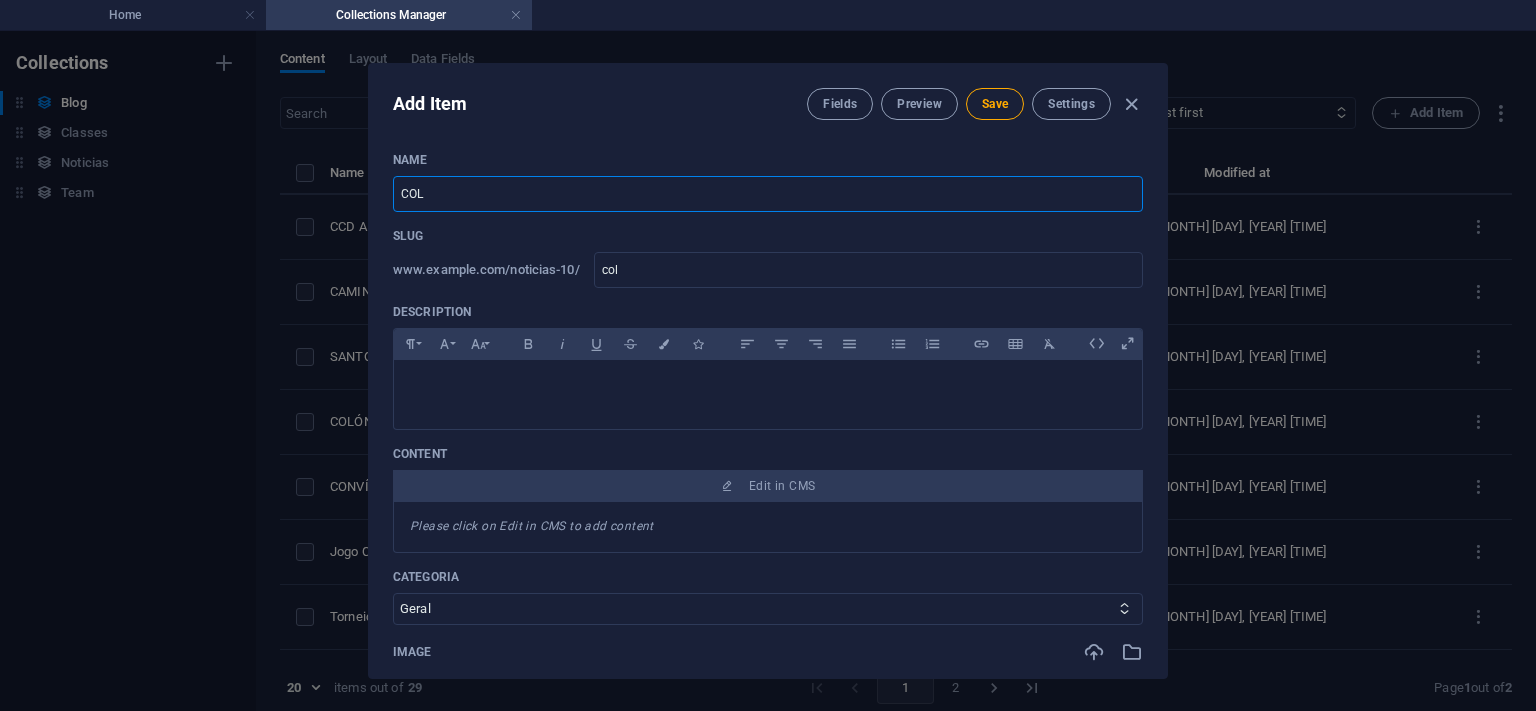 type on "COLÓ" 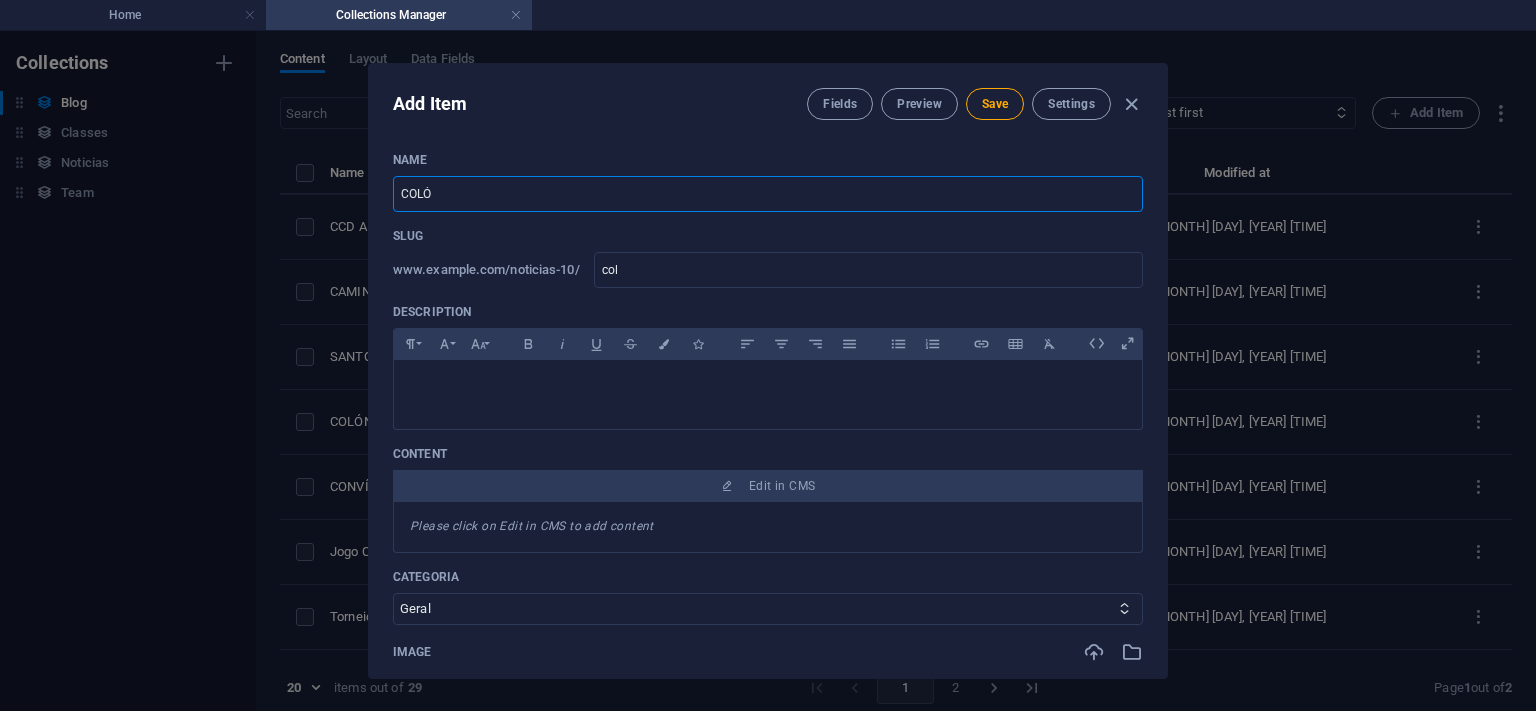 type on "colo" 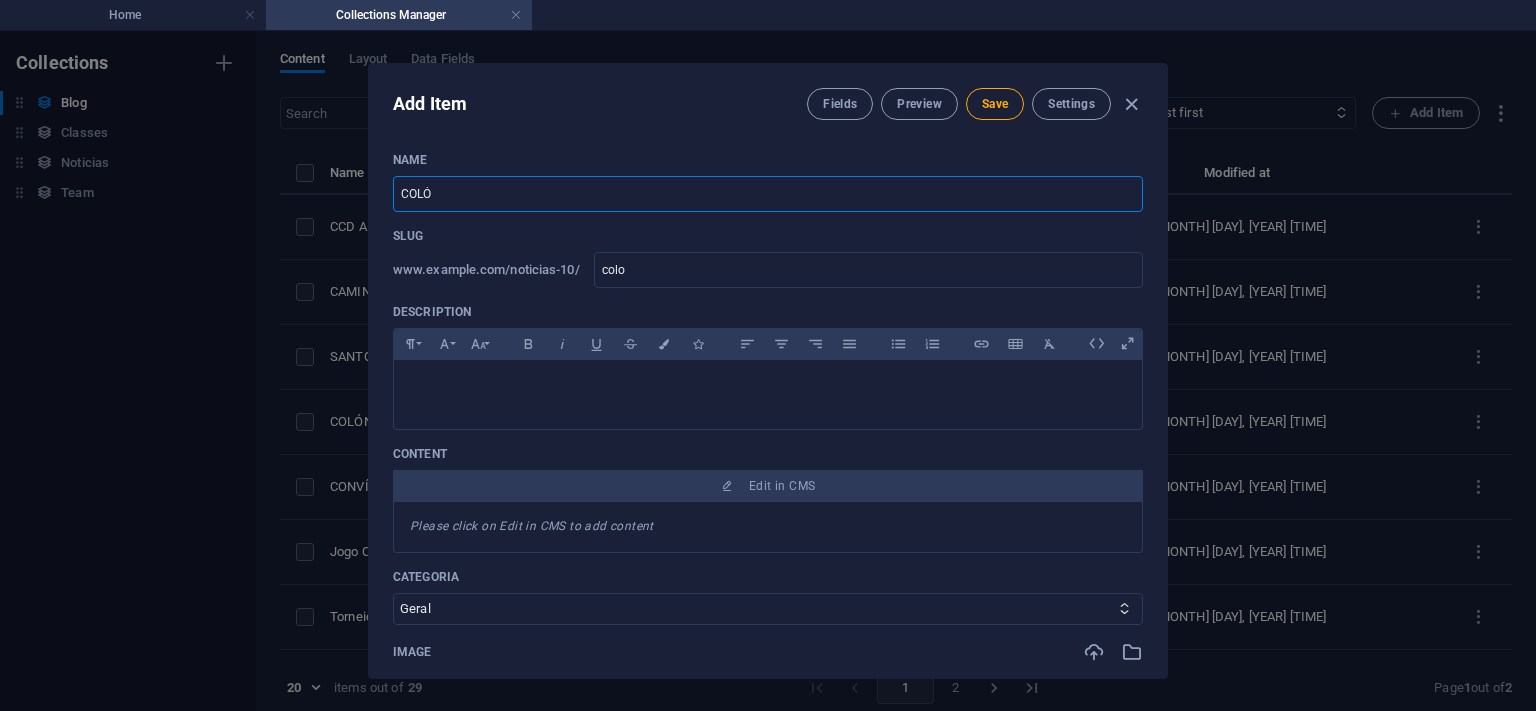 type on "COLÓN" 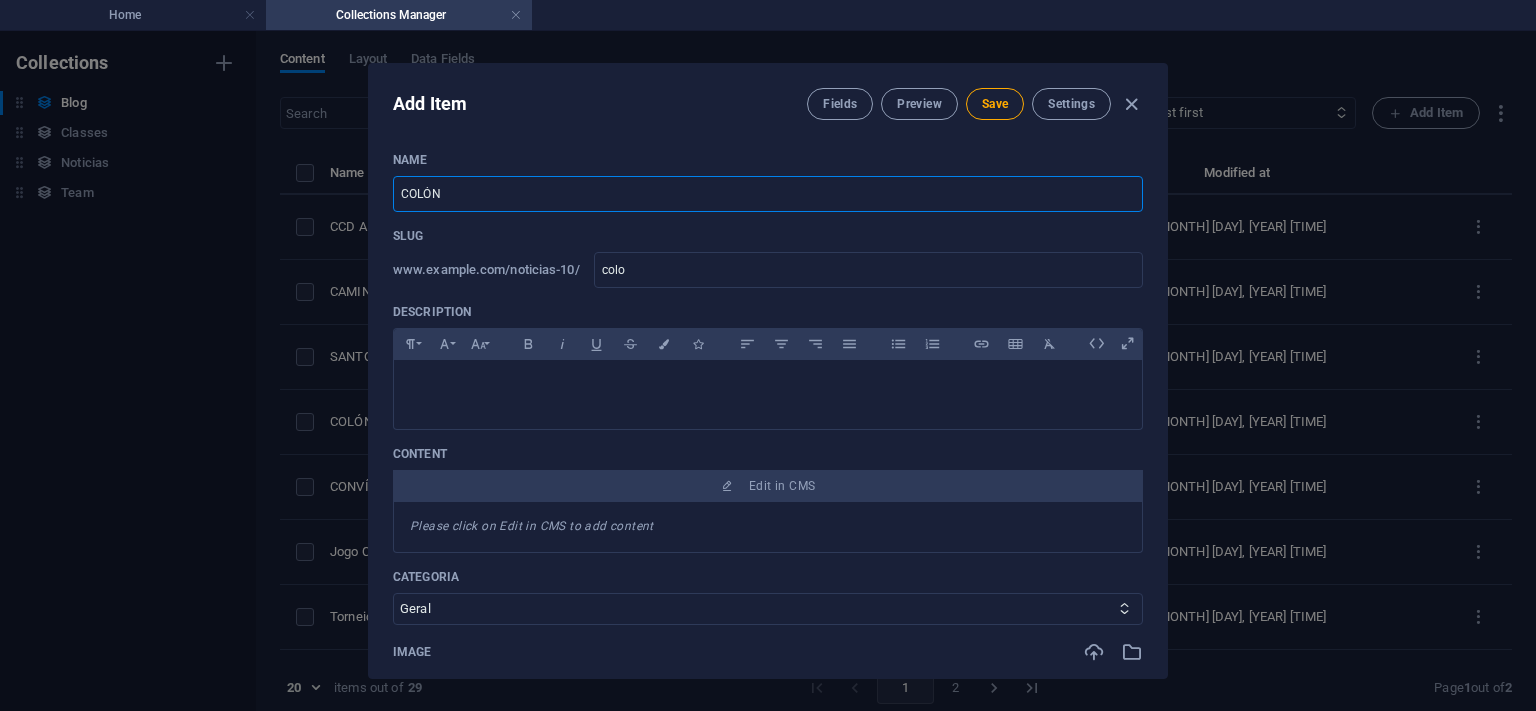 type on "colon" 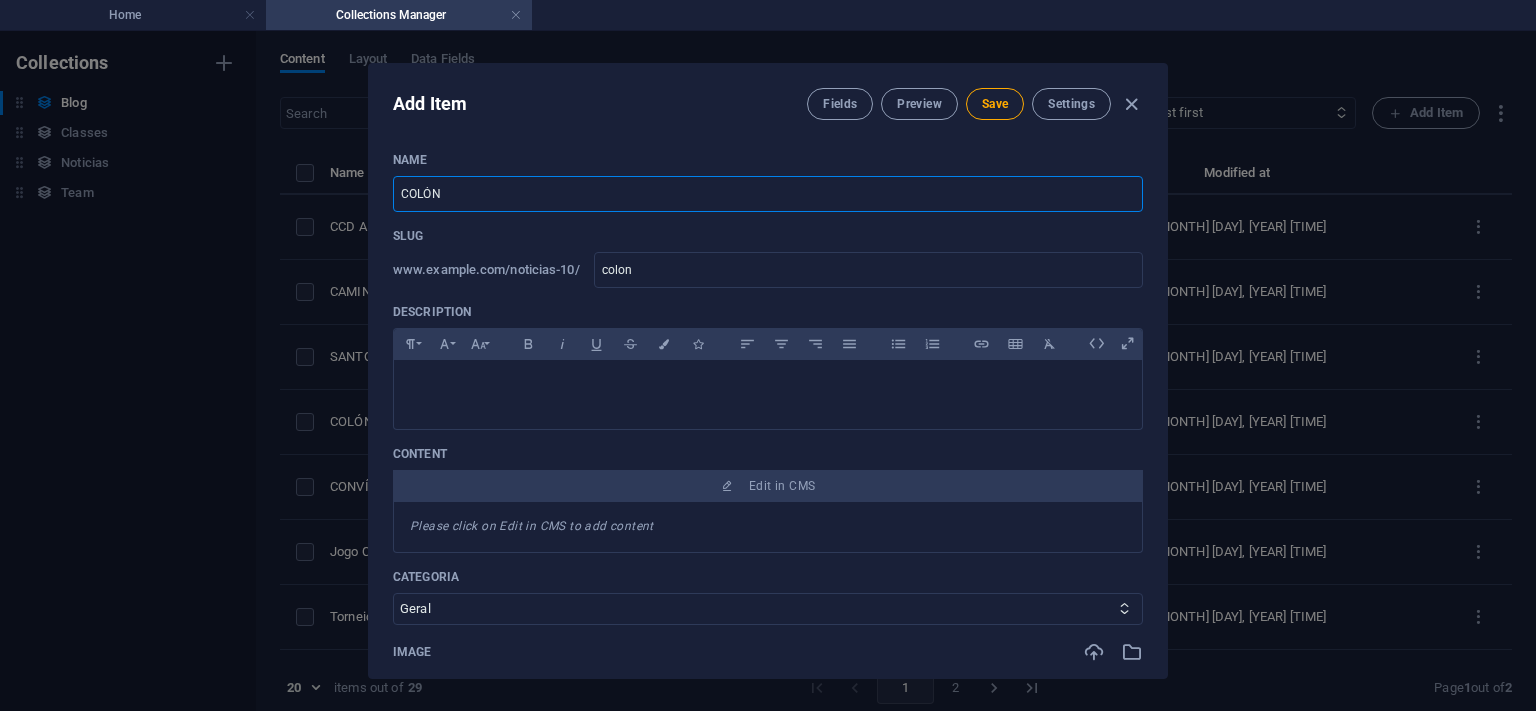 type on "COLÓNI" 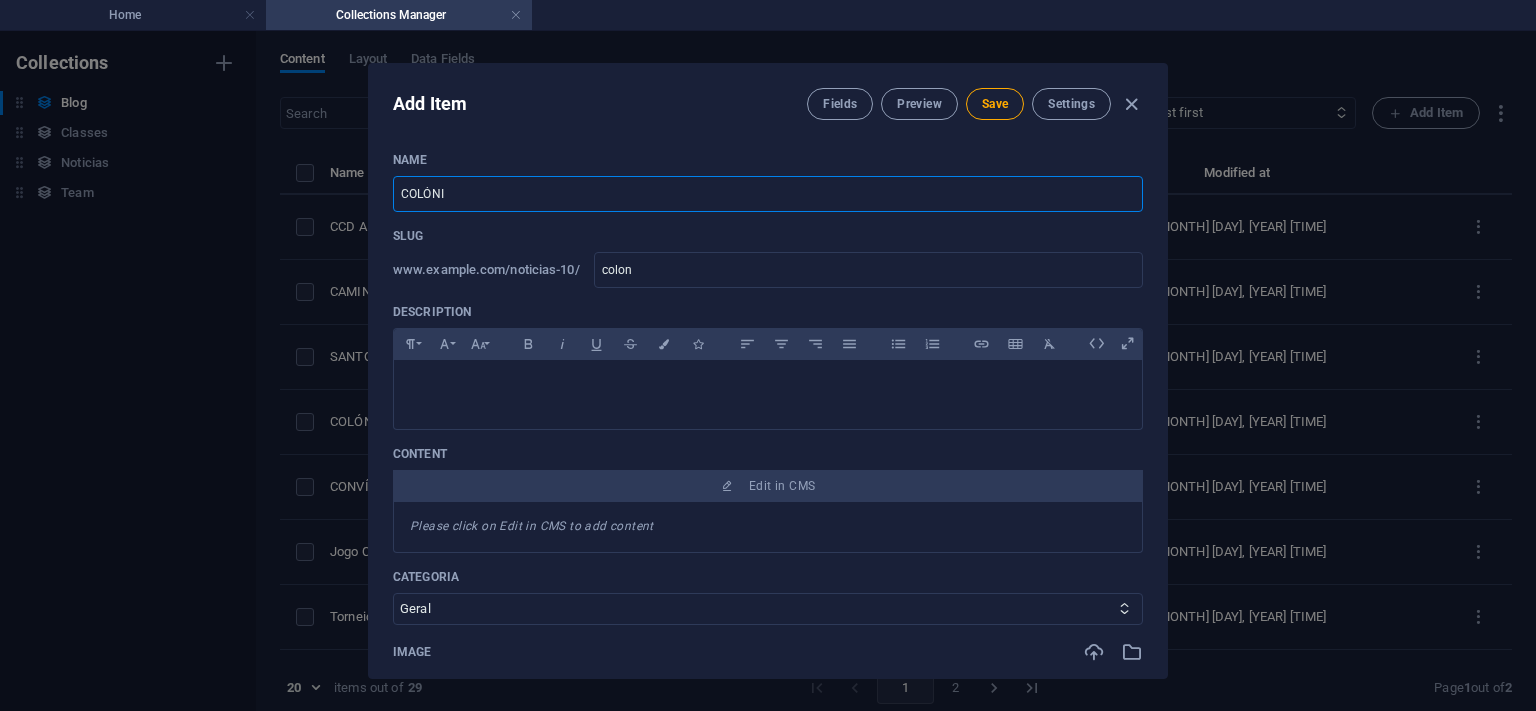 type on "coloni" 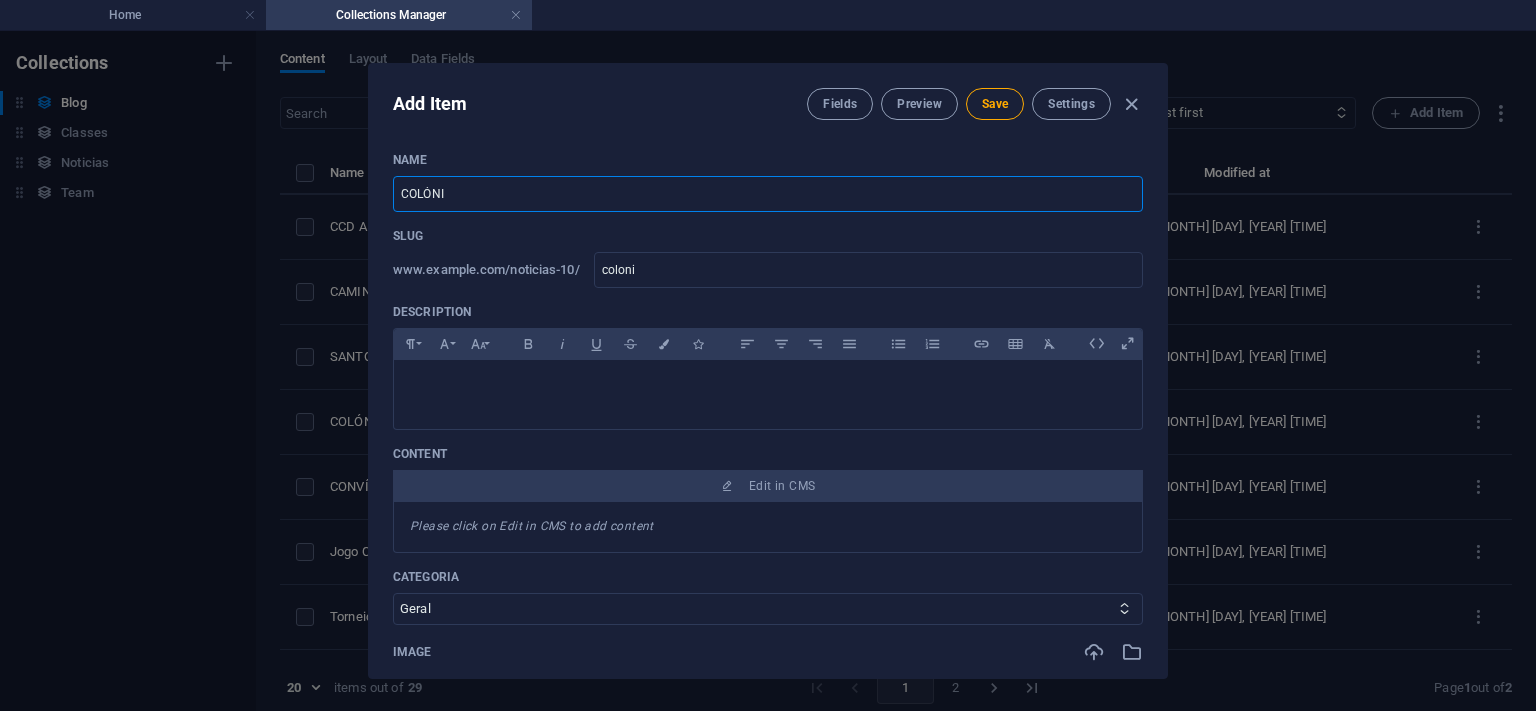 type on "COLÓNIA" 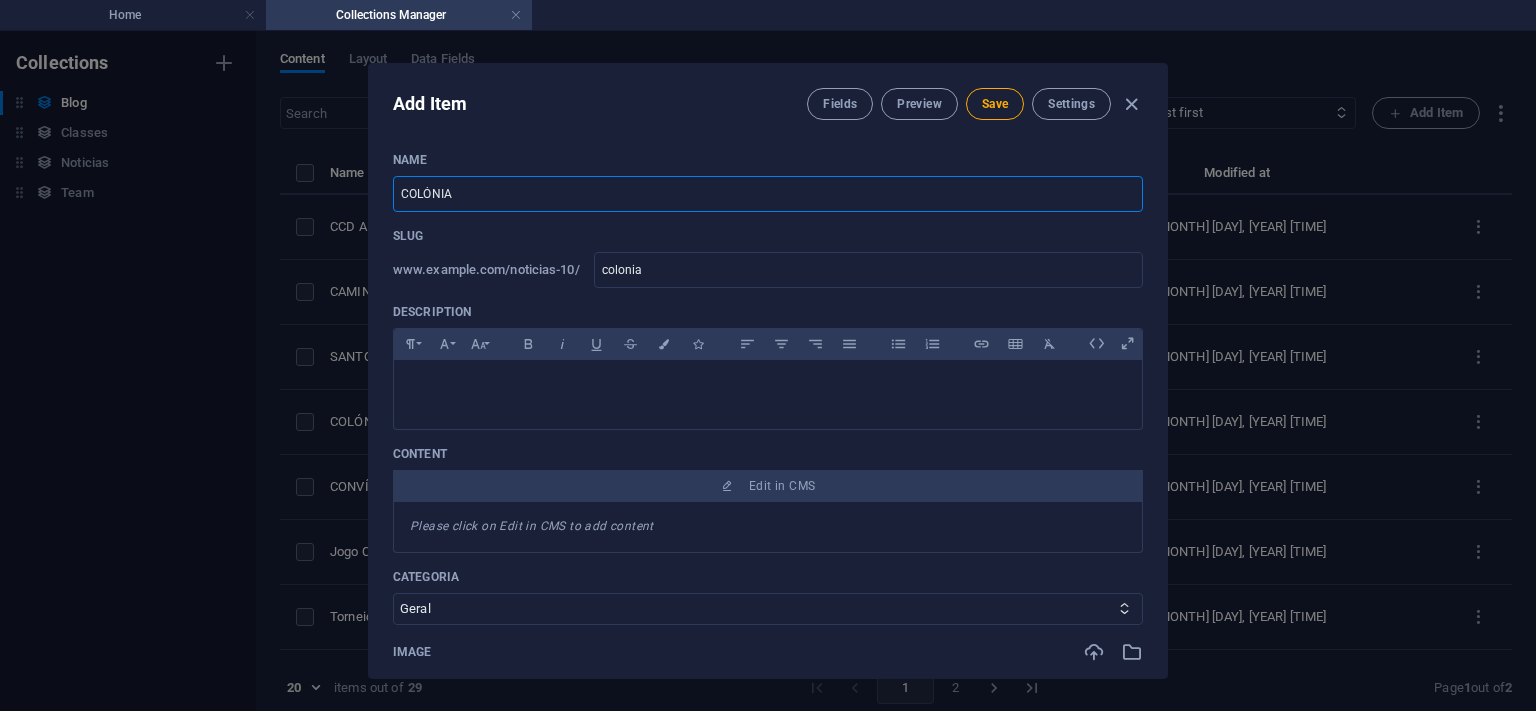 type on "COLÓNIAS" 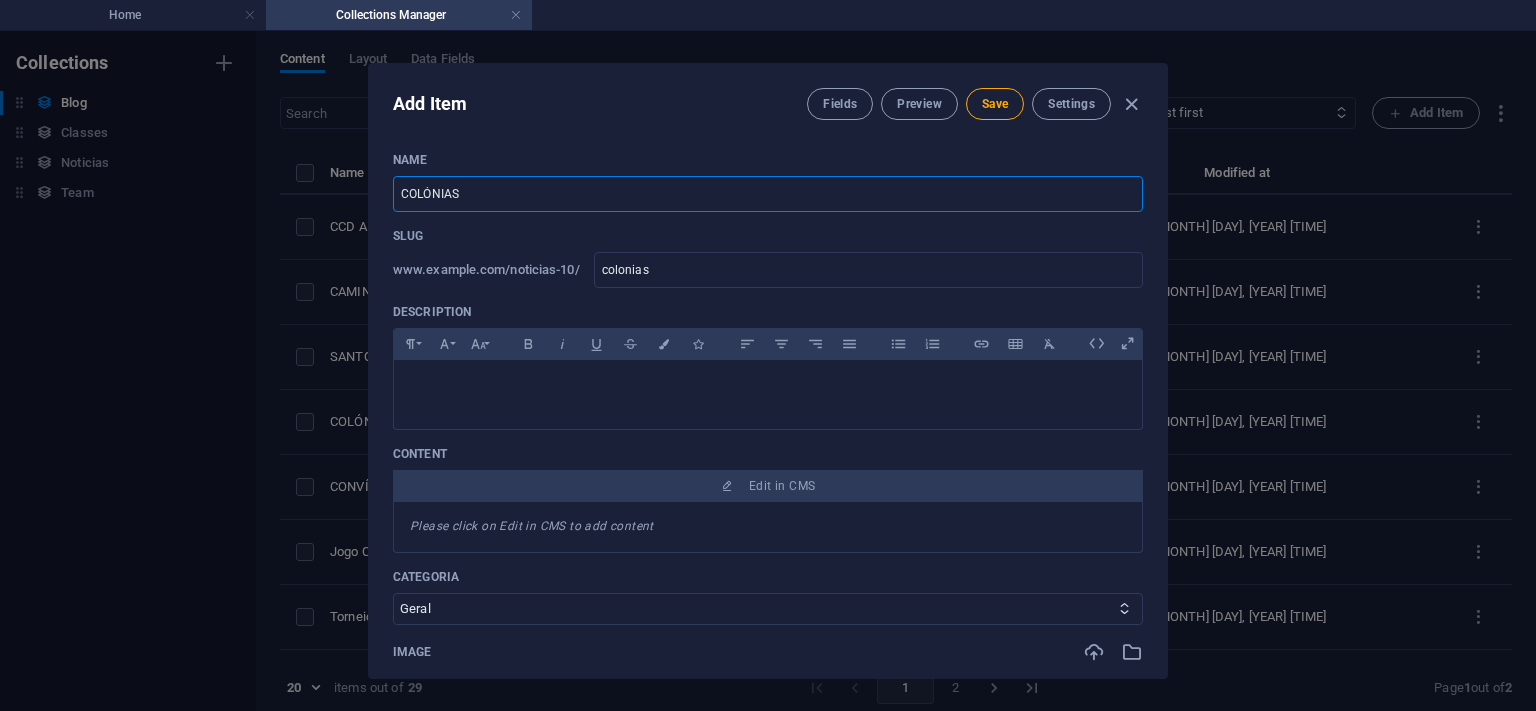 type on "COLÓNIAS C" 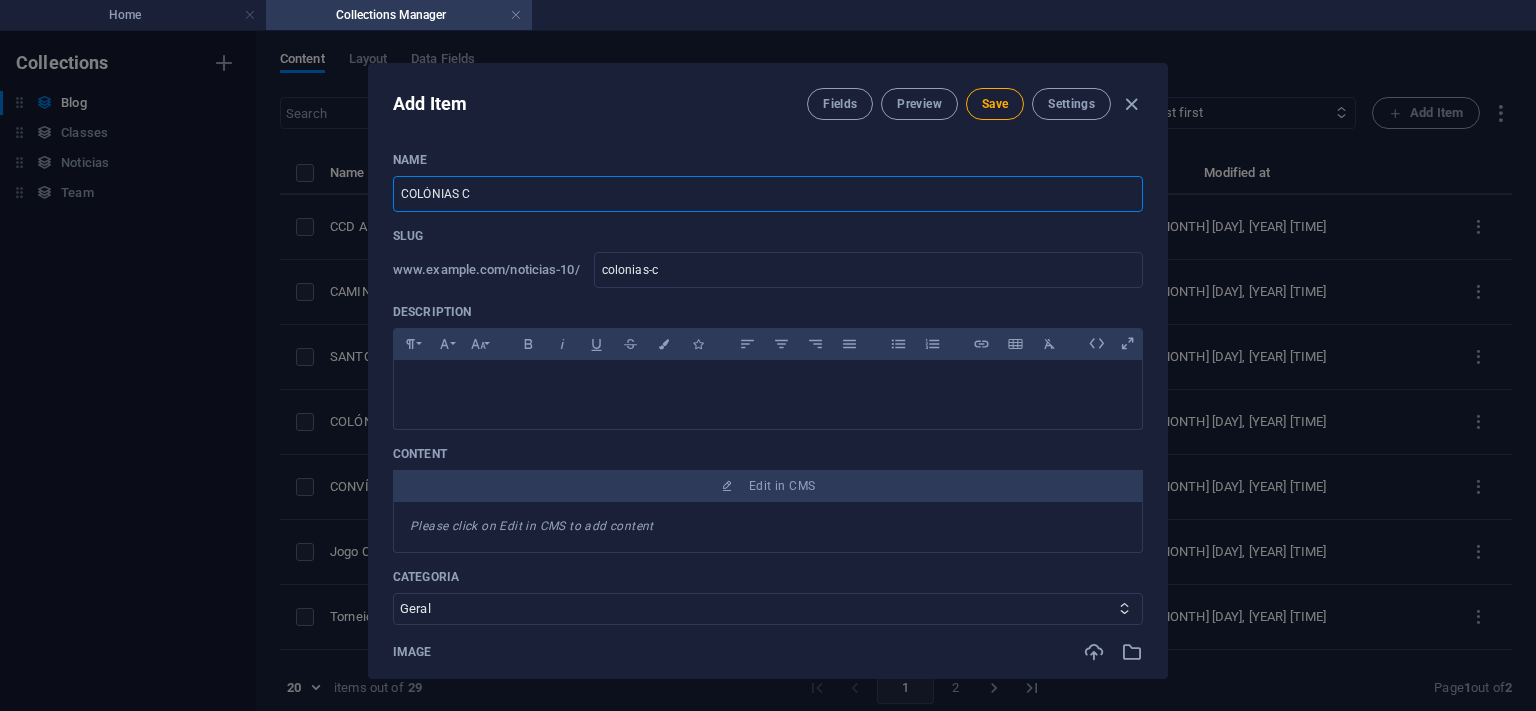 type on "COLÓNIAS CC" 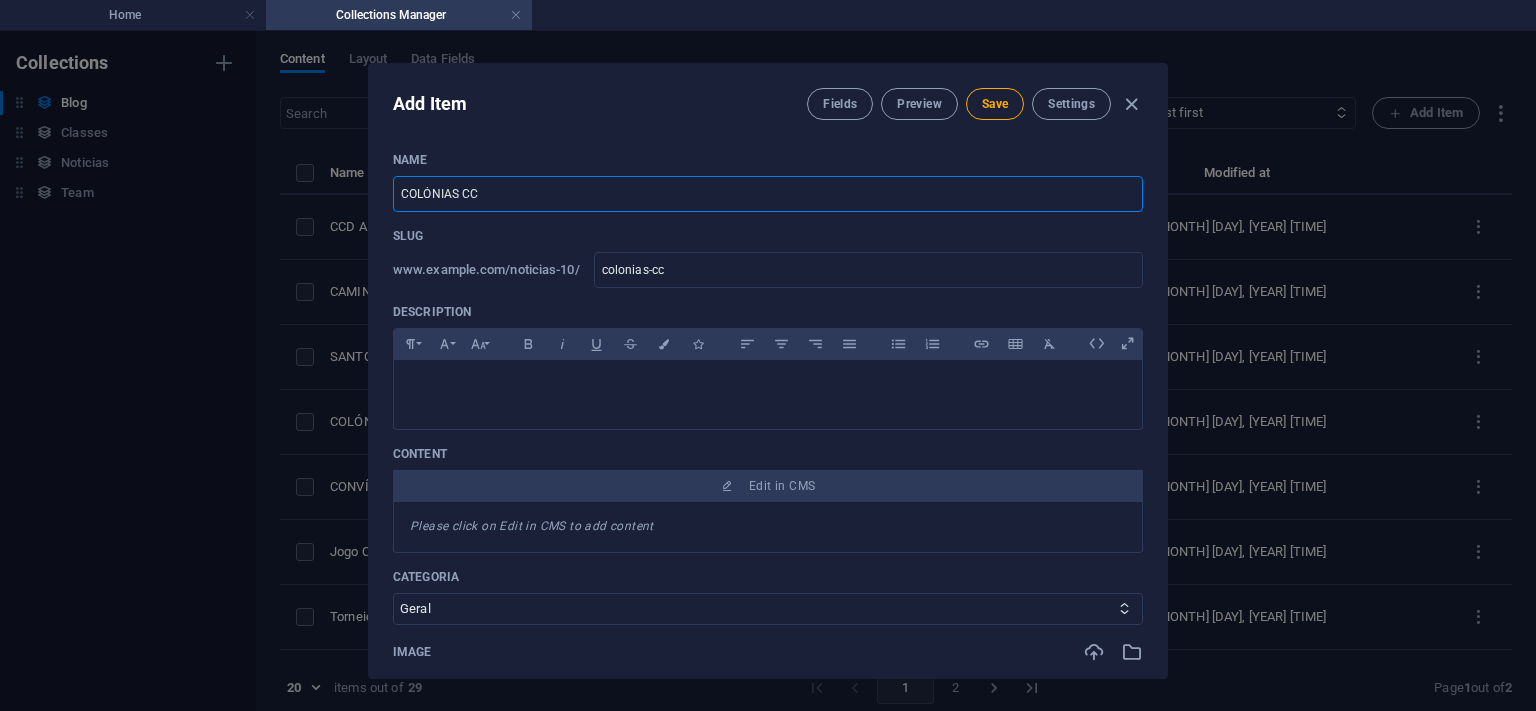 type on "COLÓNIAS CCD" 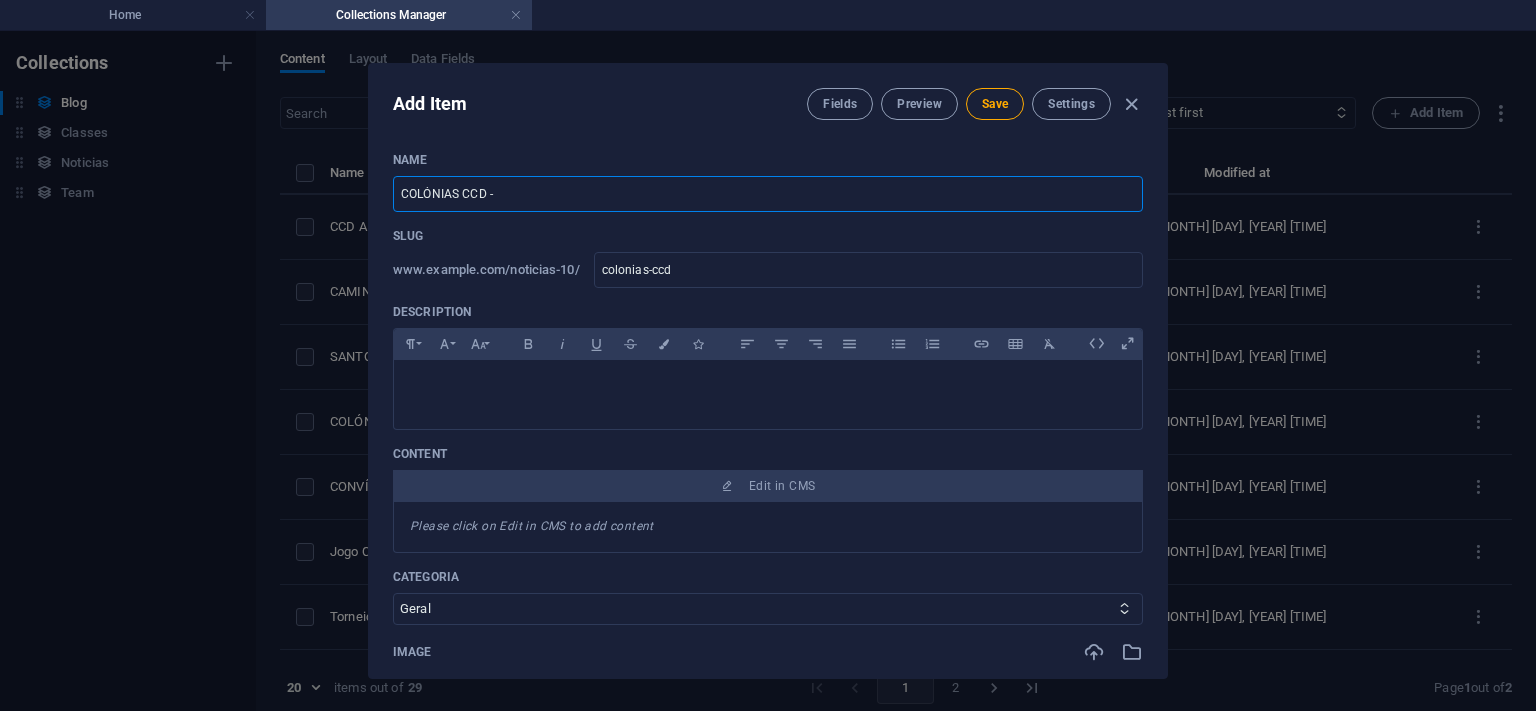 type on "COLÓNIAS CCD - 2" 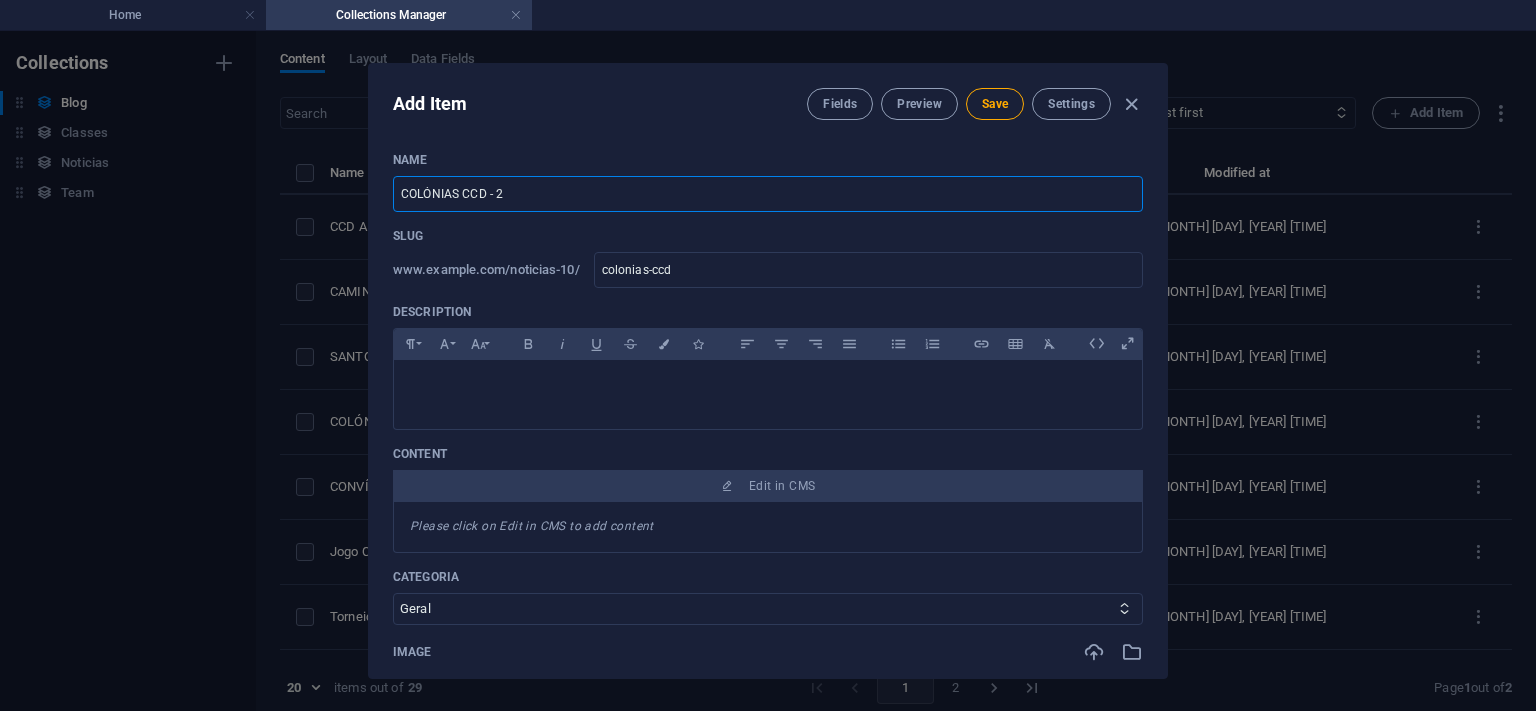 type on "colonias-ccd-2" 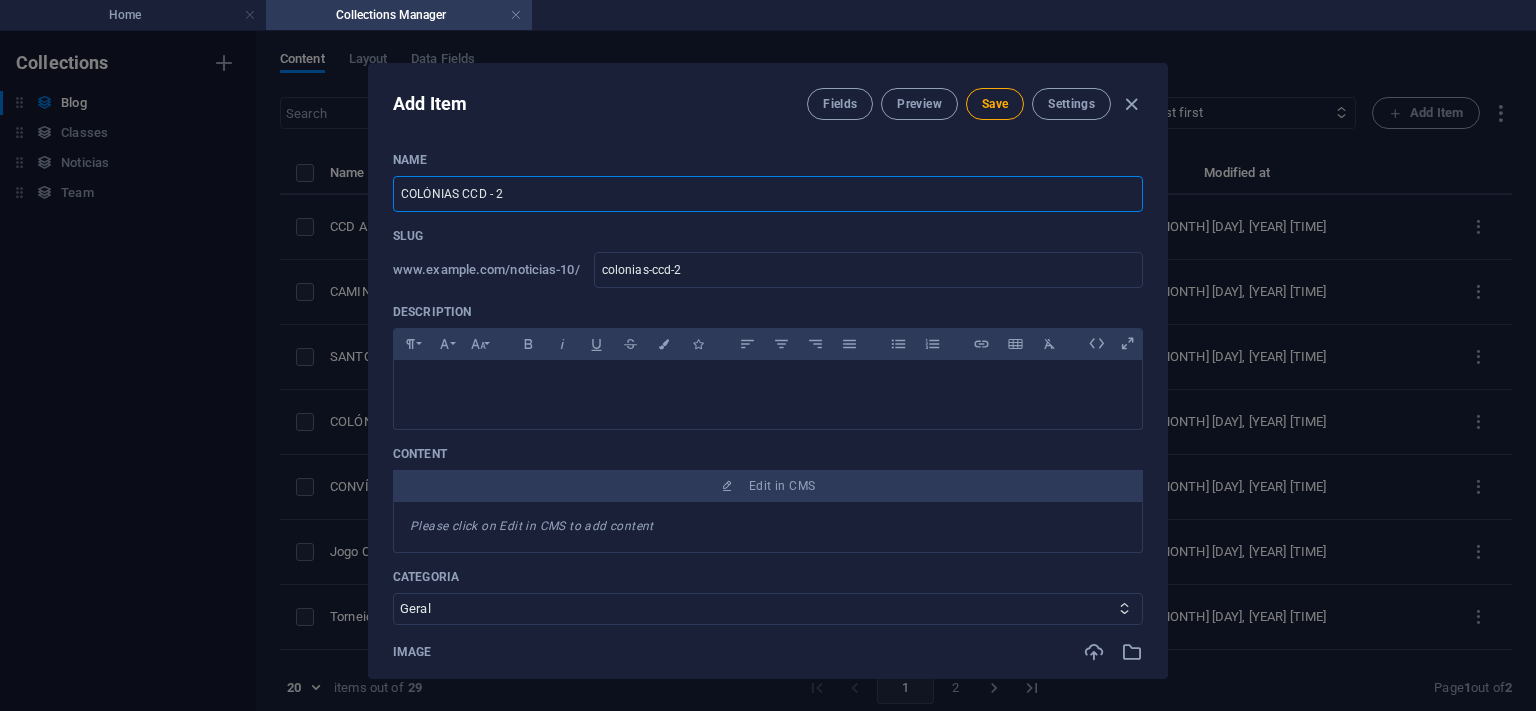 type on "COLÓNIAS CCD - 20" 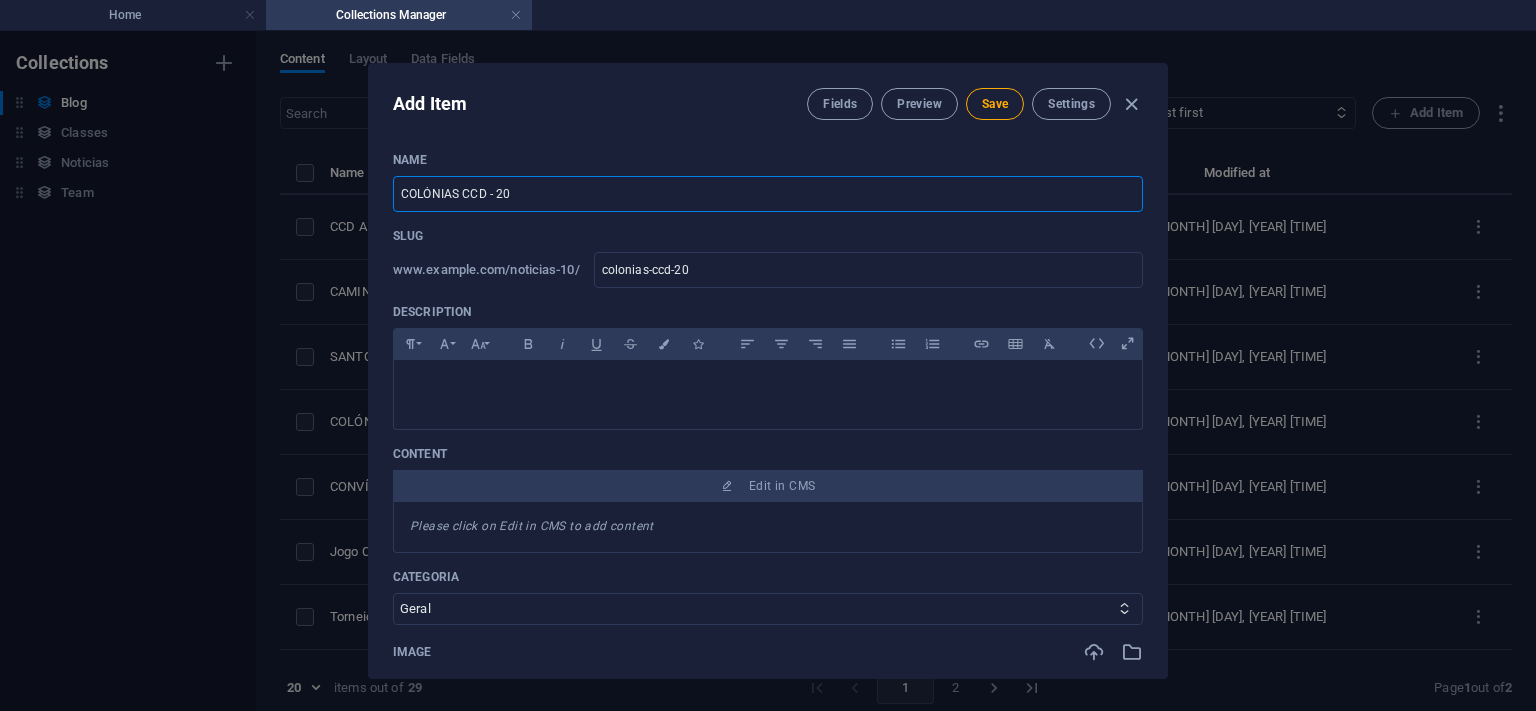 type on "COLÓNIAS CCD - 202" 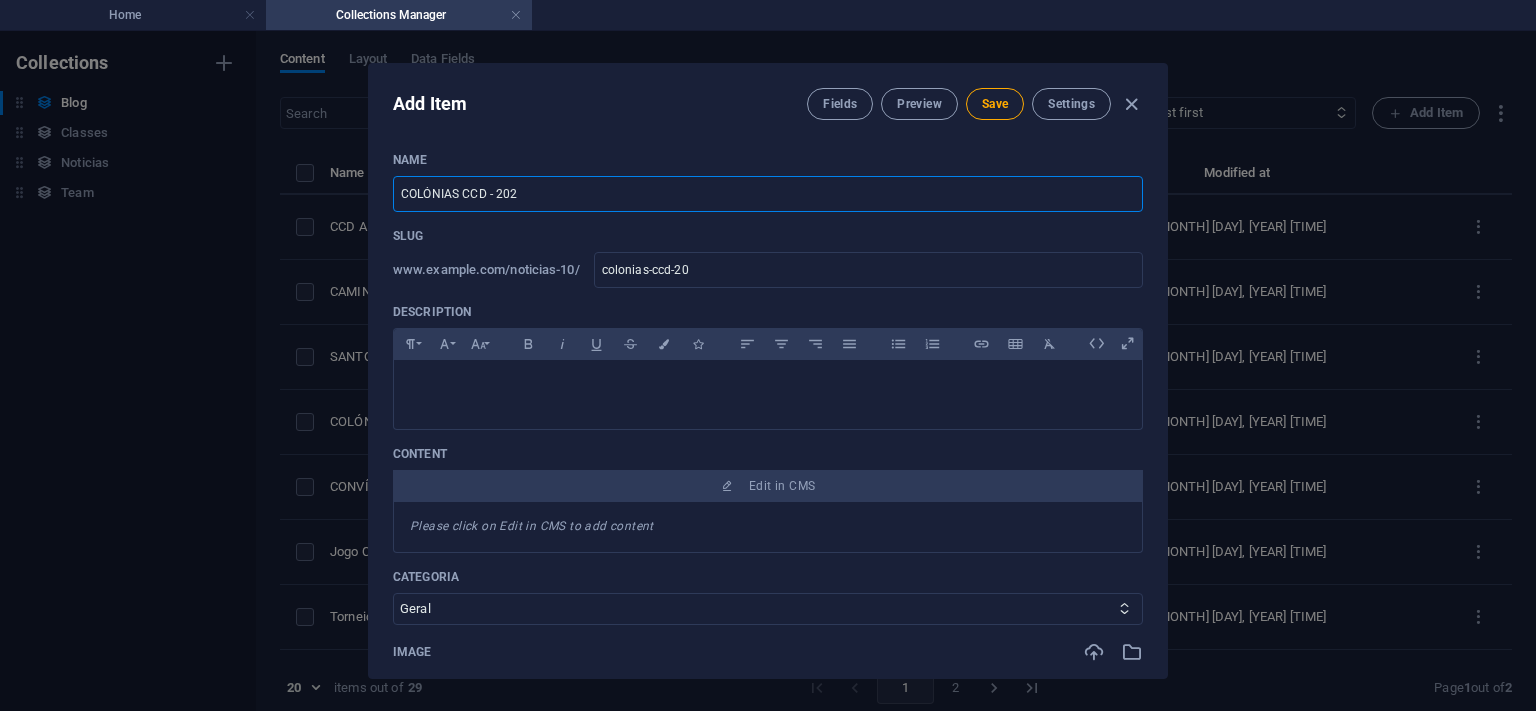 type on "colonias-ccd-202" 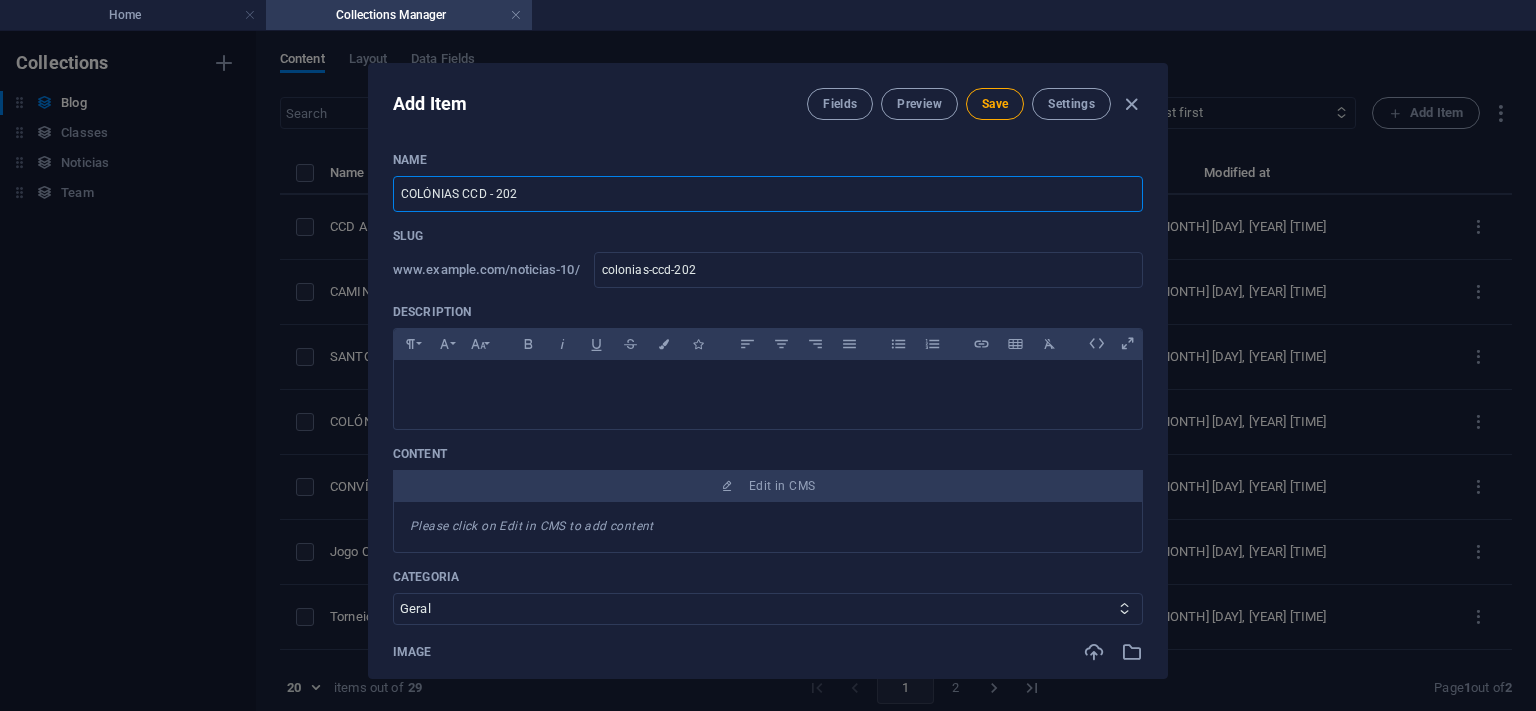 type on "COLÓNIAS CCD - 2025" 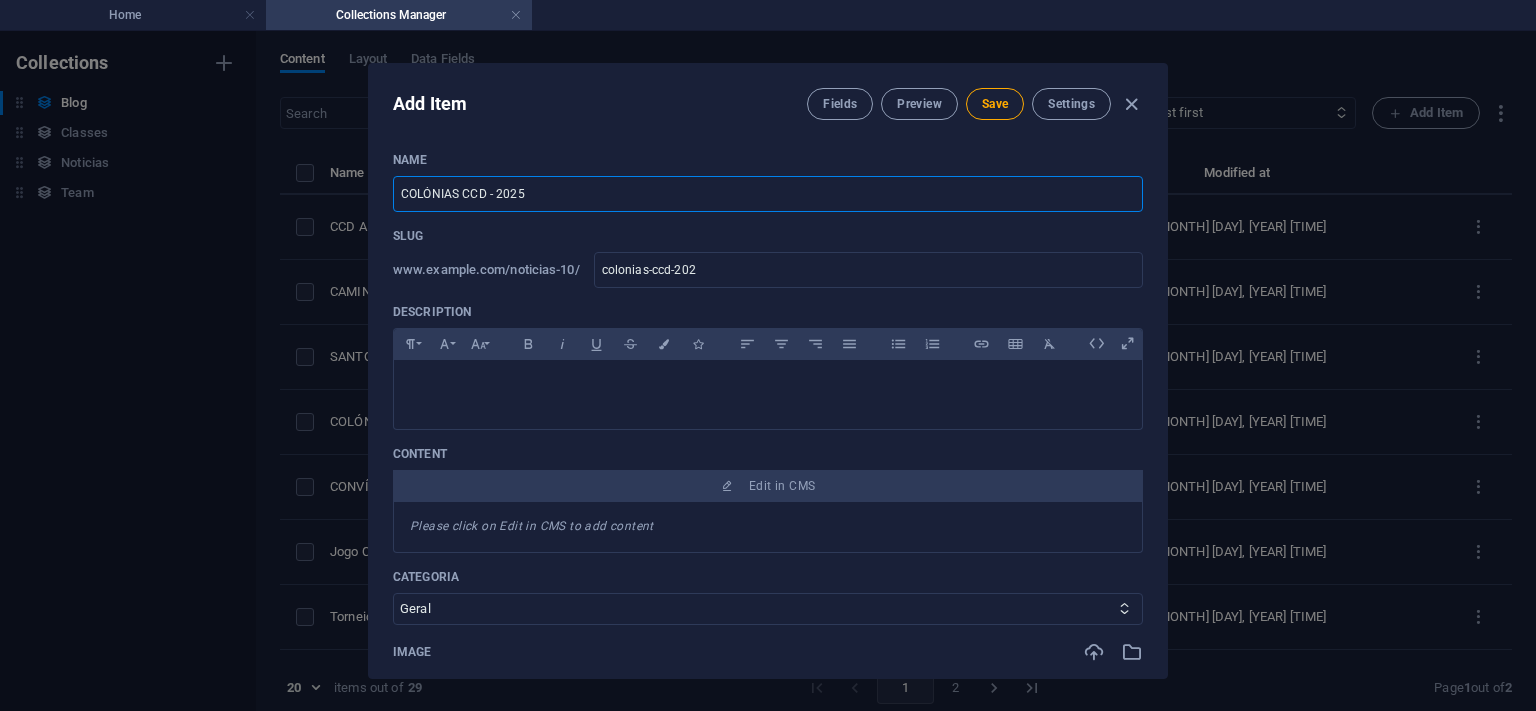 type on "colonias-ccd-2025" 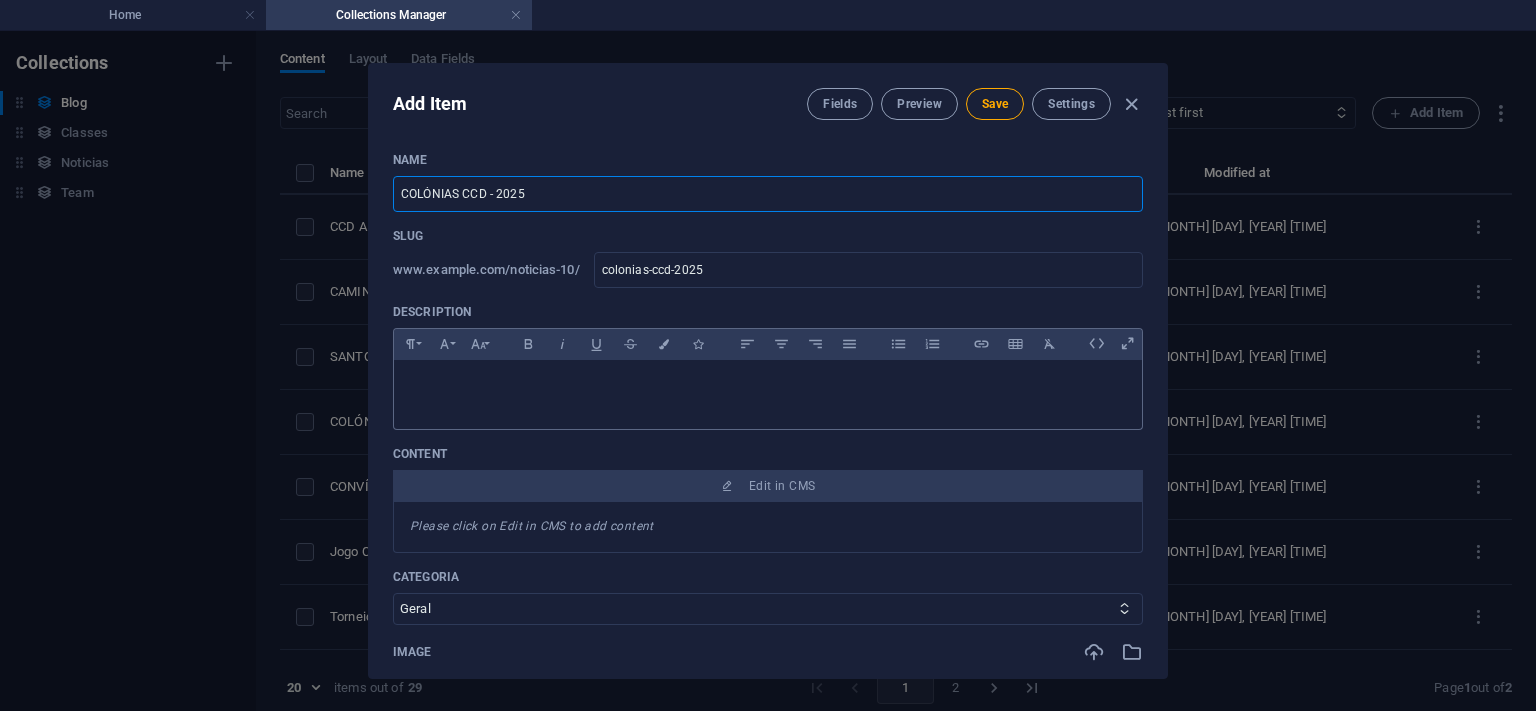 type on "COLÓNIAS CCD - 2025" 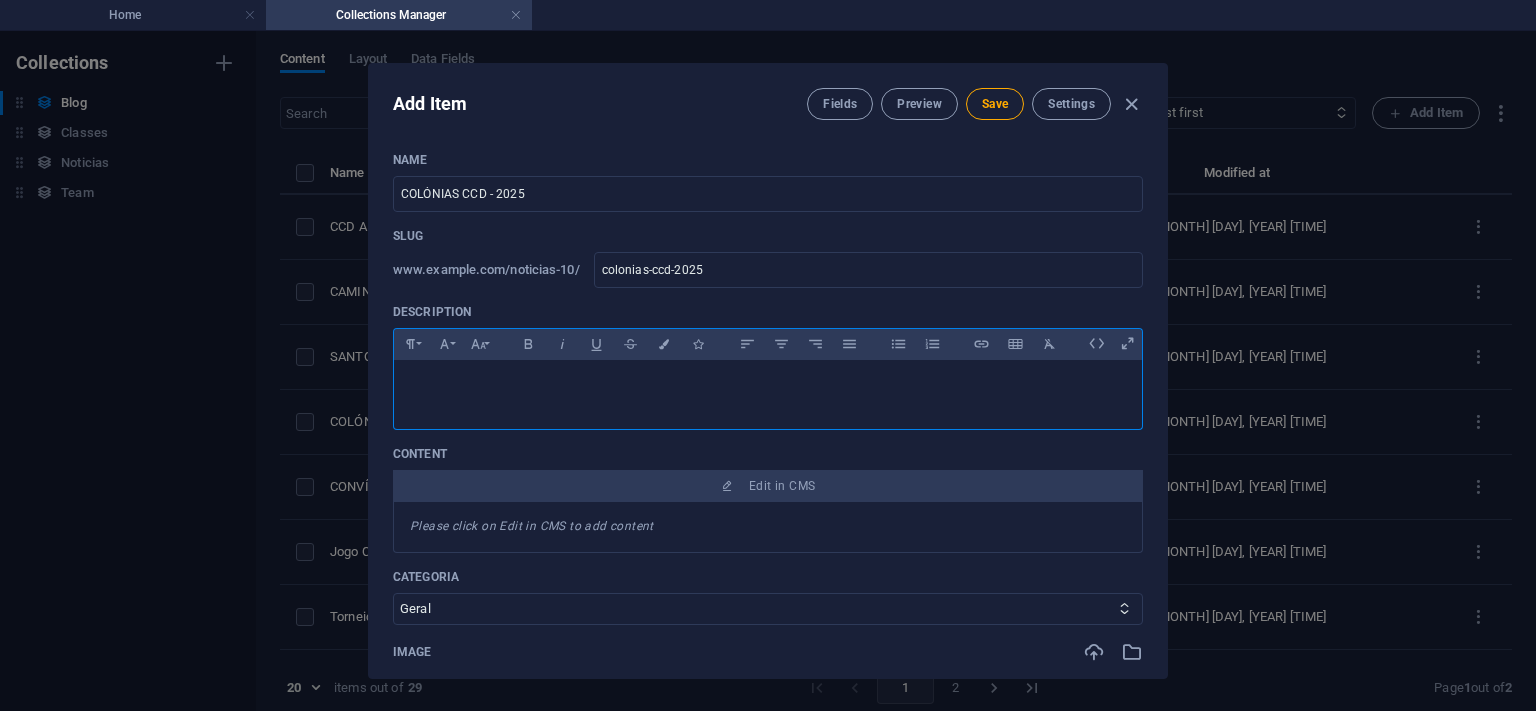 click at bounding box center (768, 390) 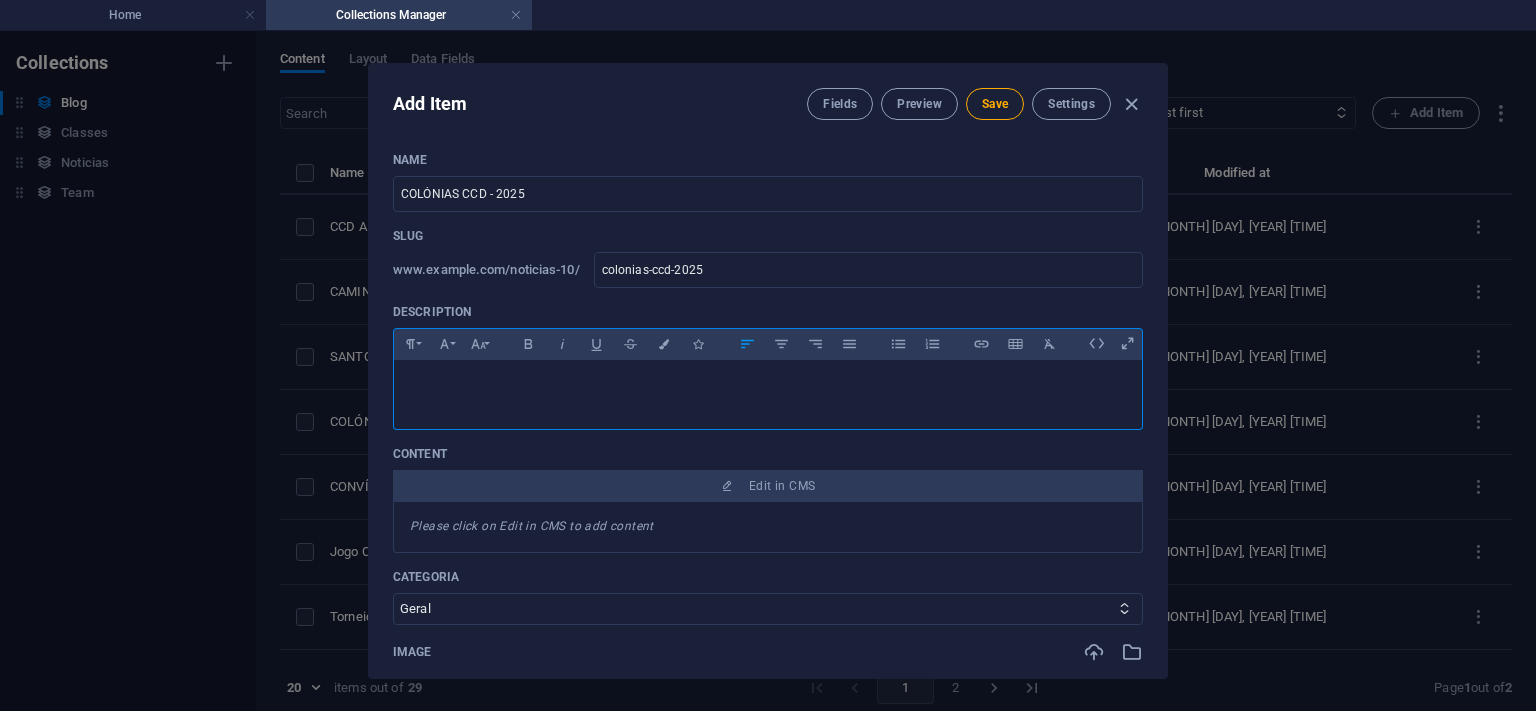 type 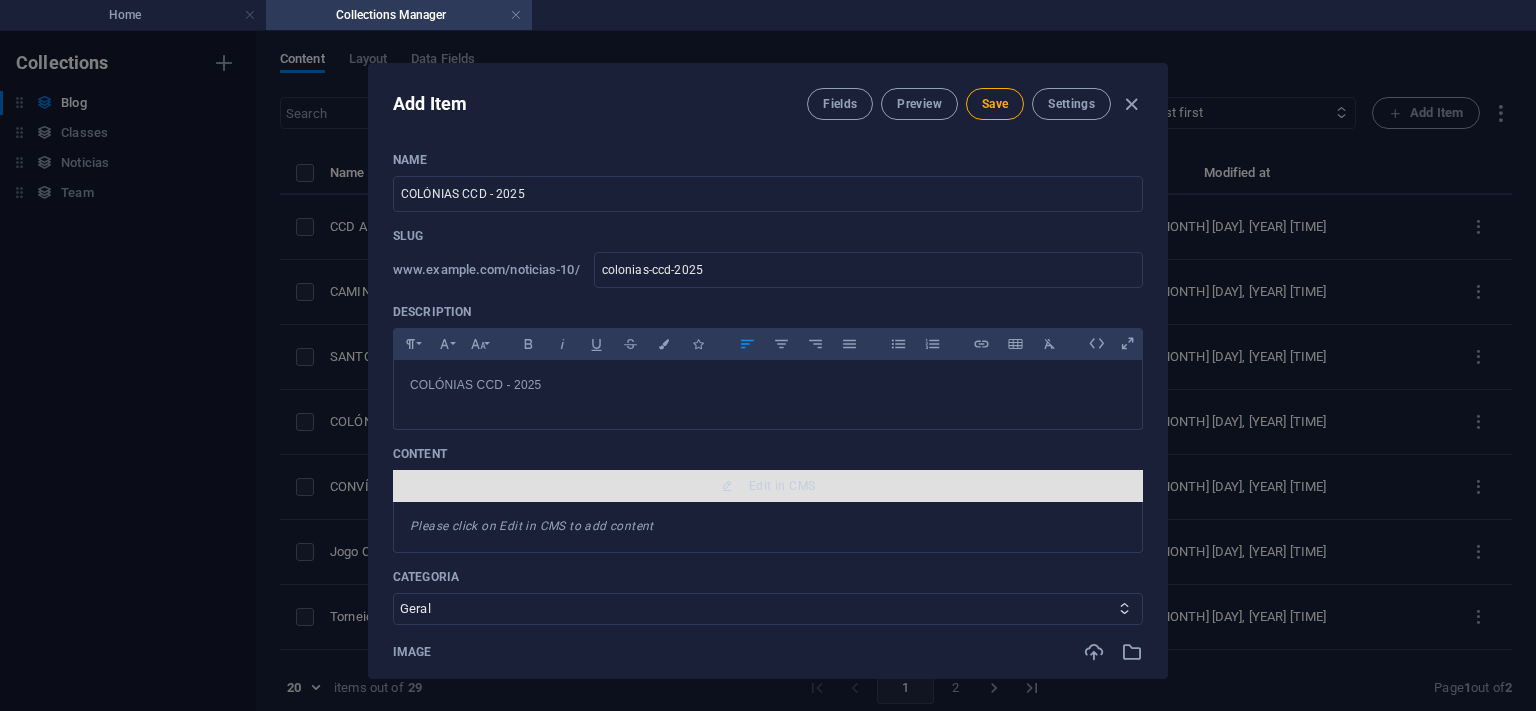 click on "Edit in CMS" at bounding box center [782, 486] 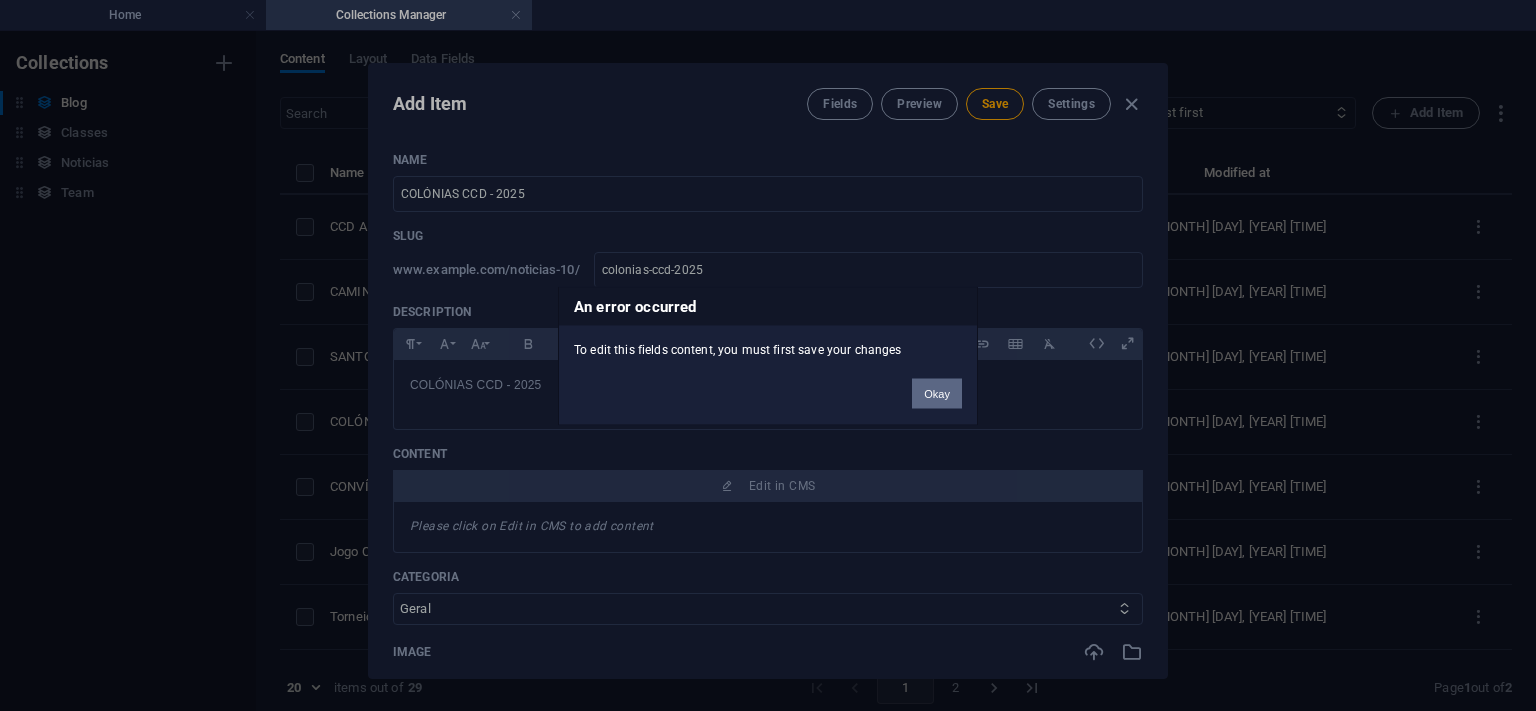 click on "Okay" at bounding box center [937, 393] 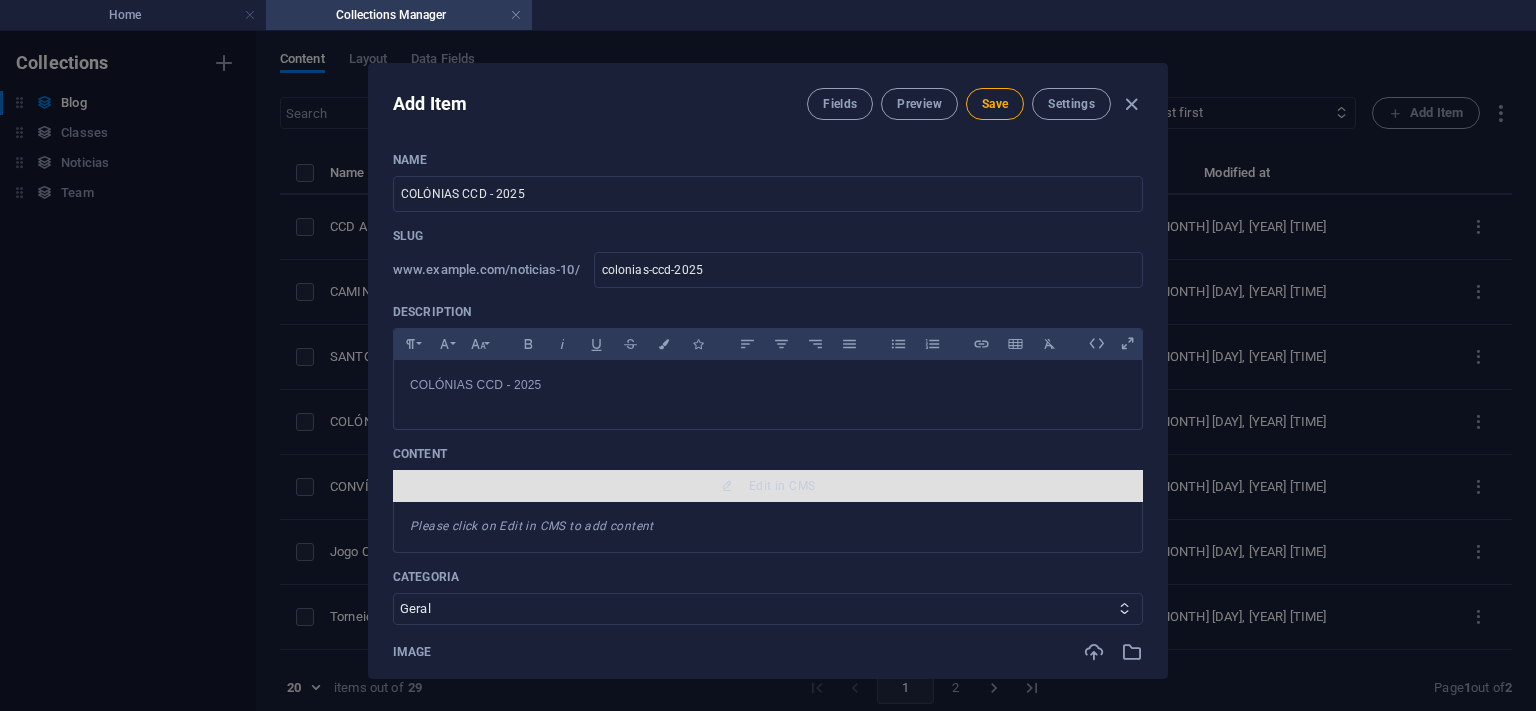 click on "Edit in CMS" at bounding box center [782, 486] 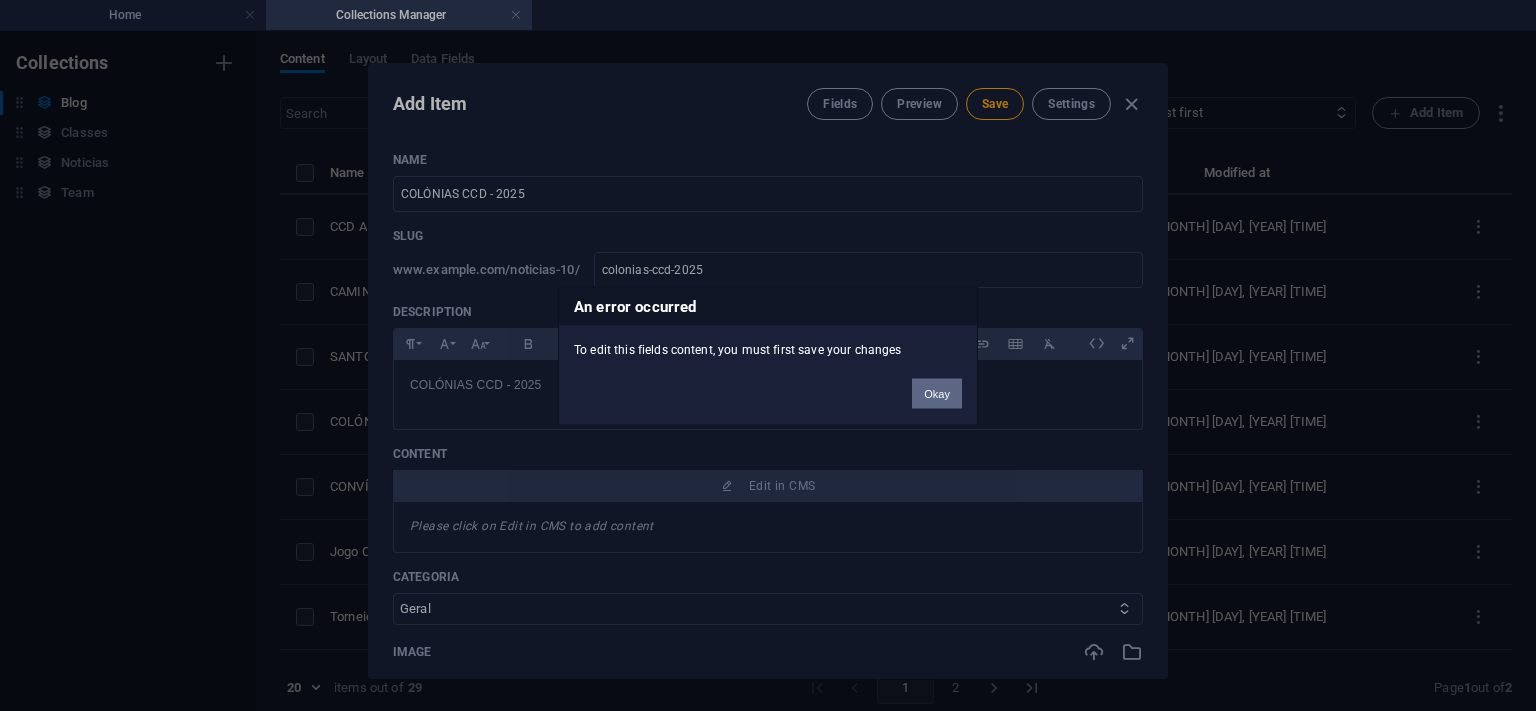 click on "Okay" at bounding box center (937, 393) 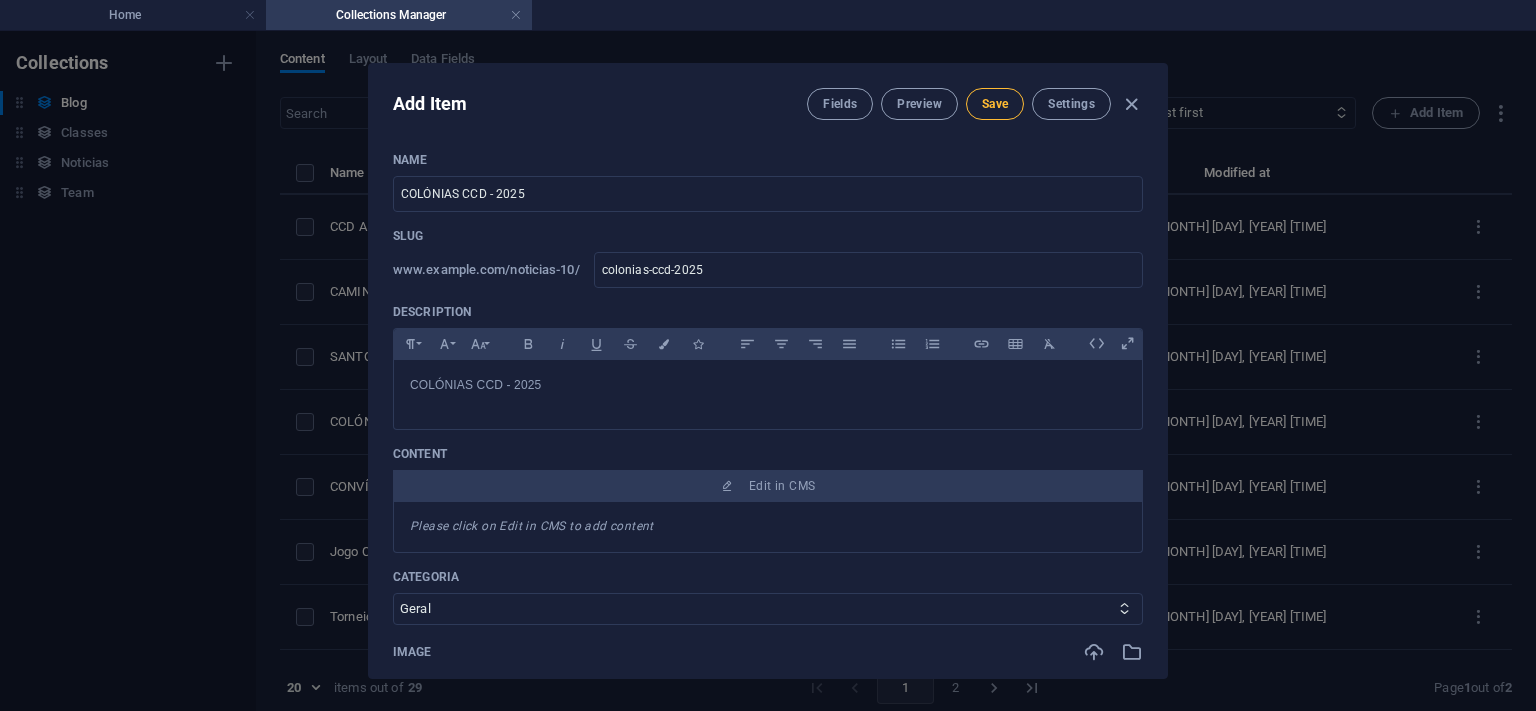 click on "Save" at bounding box center [995, 104] 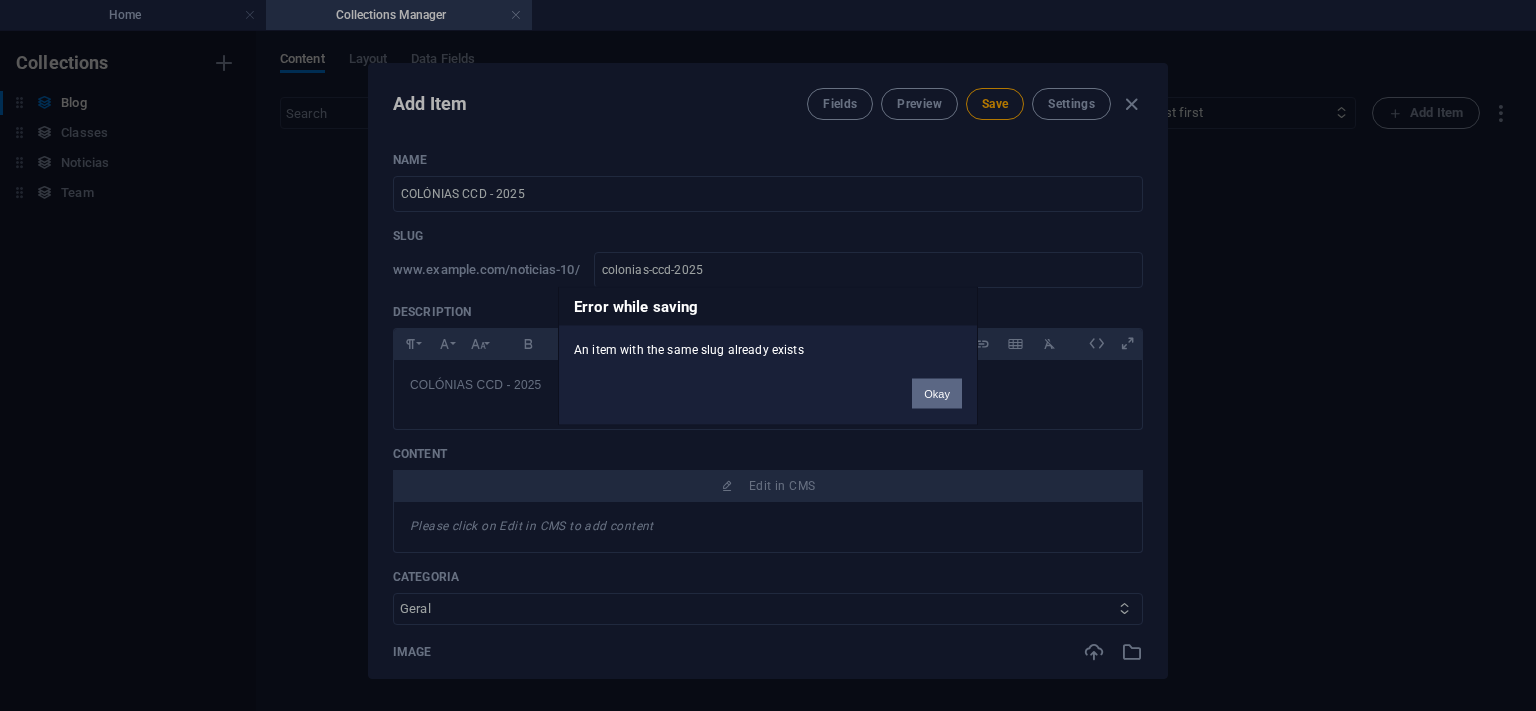 click on "Okay" at bounding box center [937, 393] 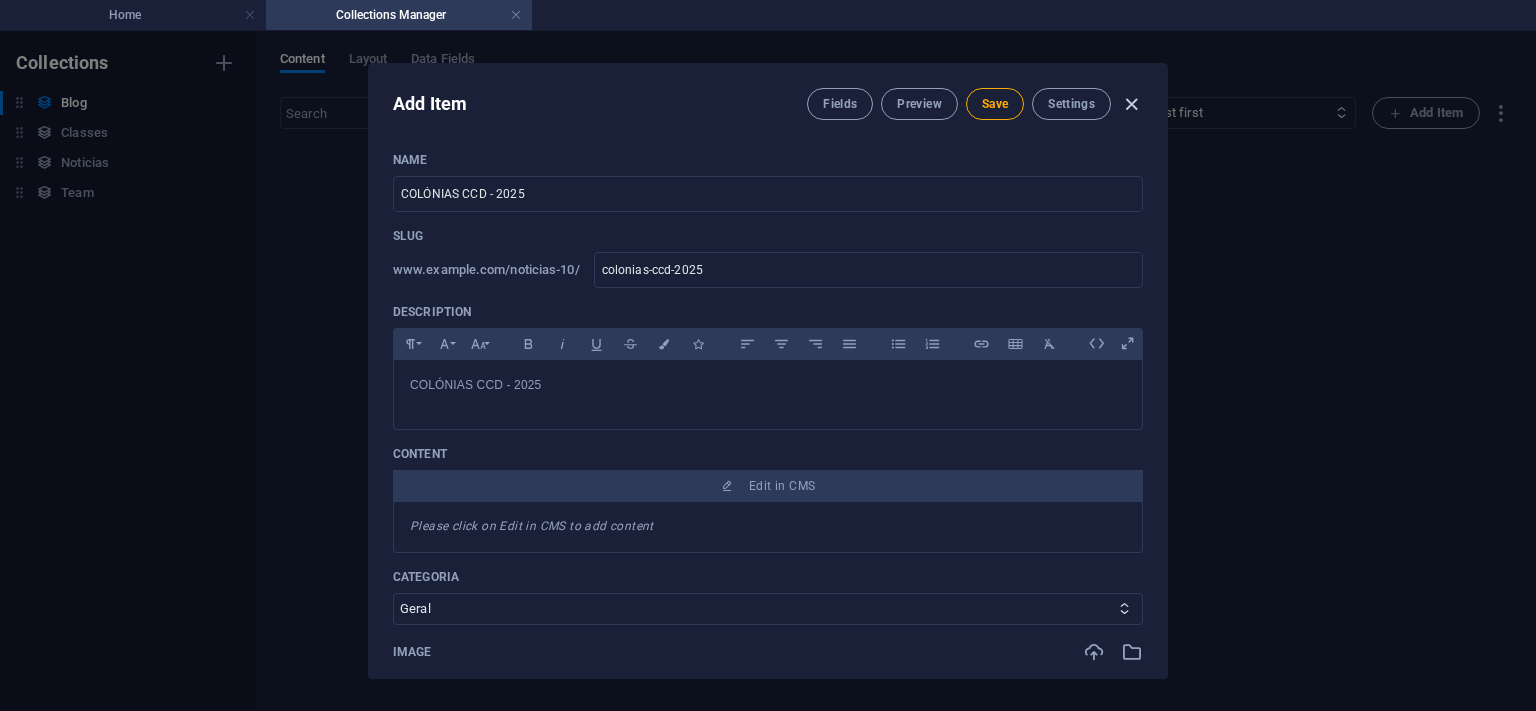 click at bounding box center [1131, 104] 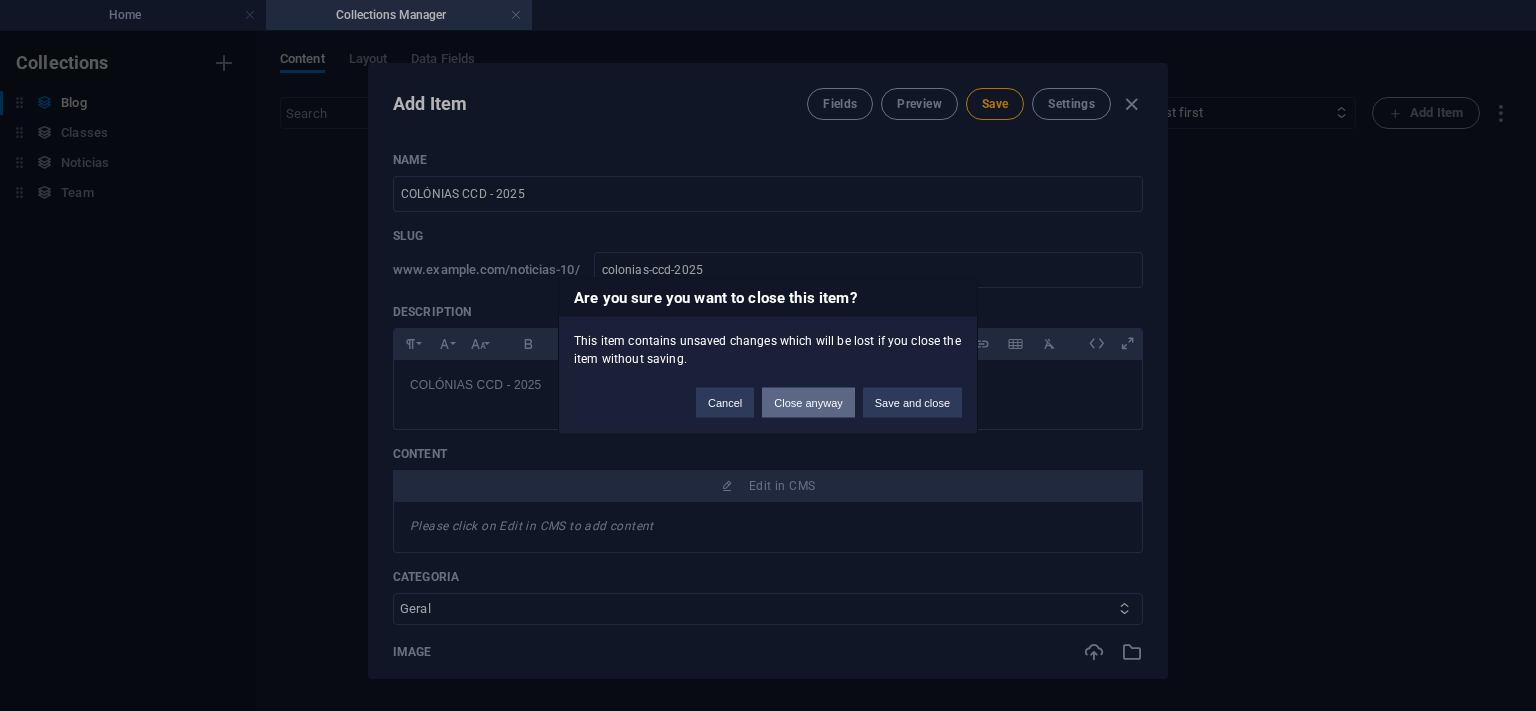 click on "Close anyway" at bounding box center [808, 402] 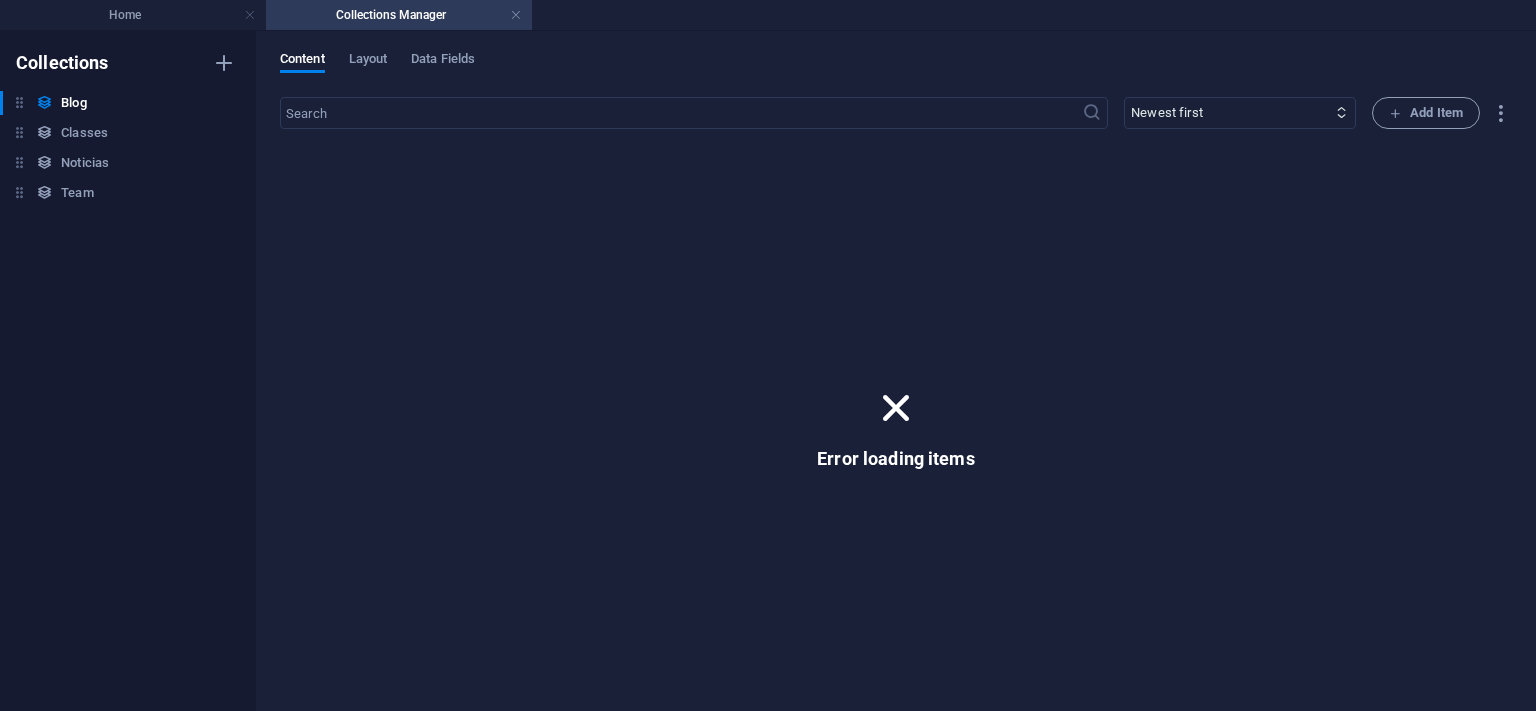 click at bounding box center (896, 408) 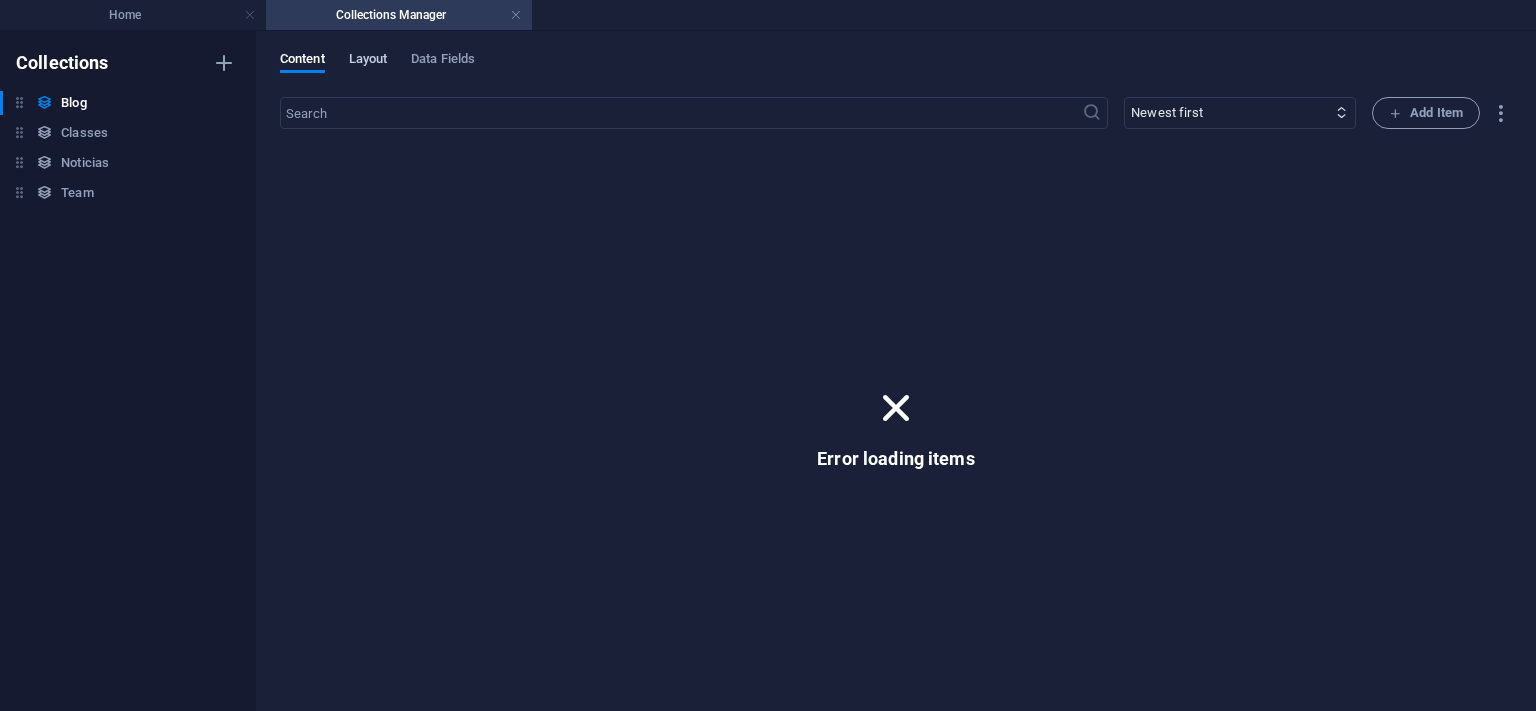 click on "Layout" at bounding box center [368, 61] 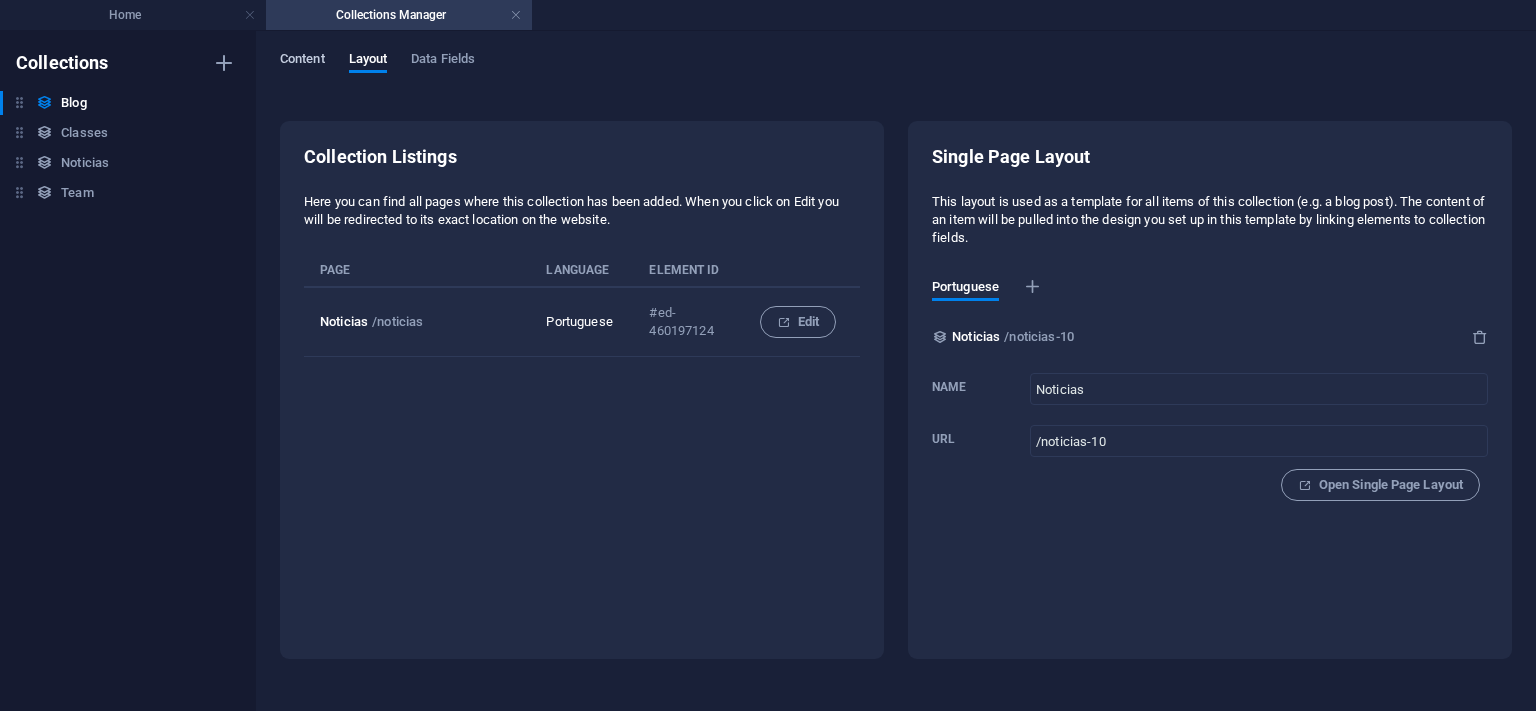 click on "Content" at bounding box center [302, 61] 